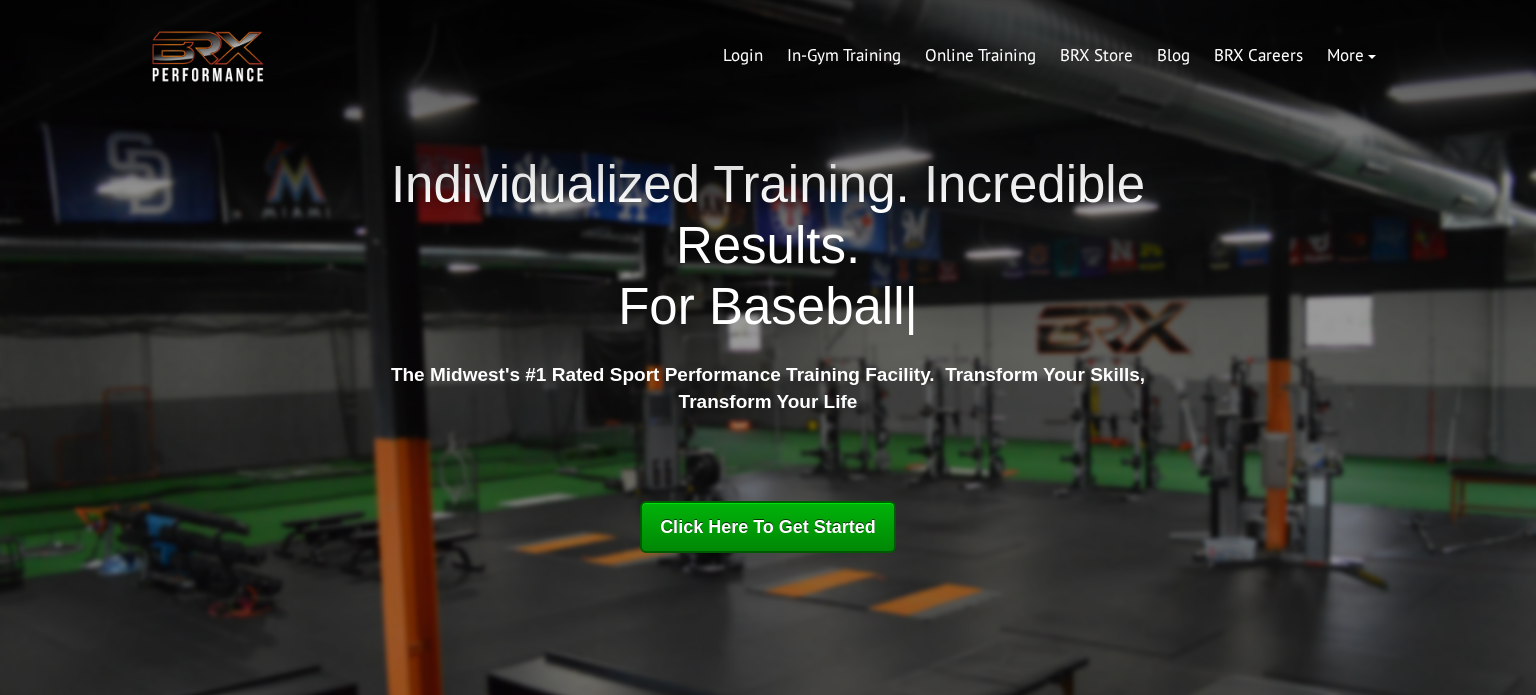 scroll, scrollTop: 0, scrollLeft: 0, axis: both 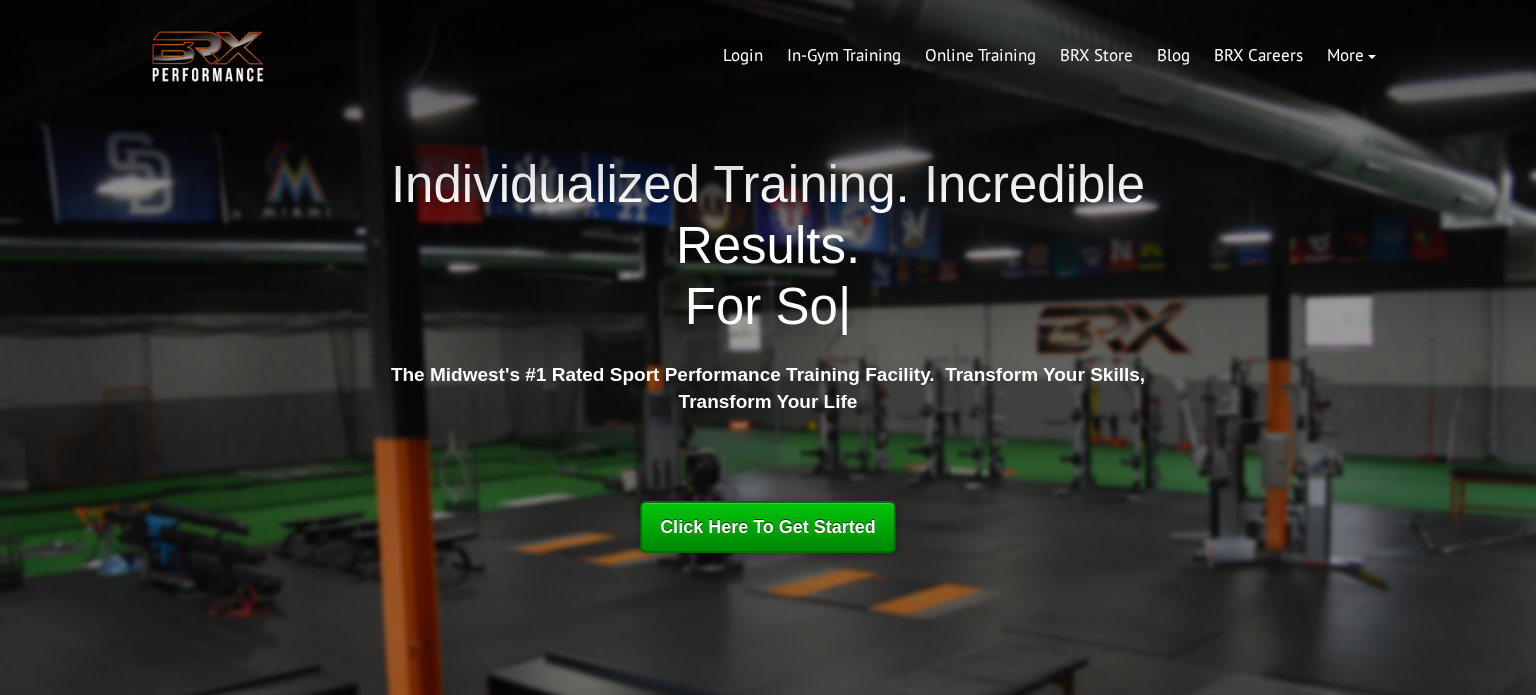 click on "Click Here To Get Started" at bounding box center [768, 527] 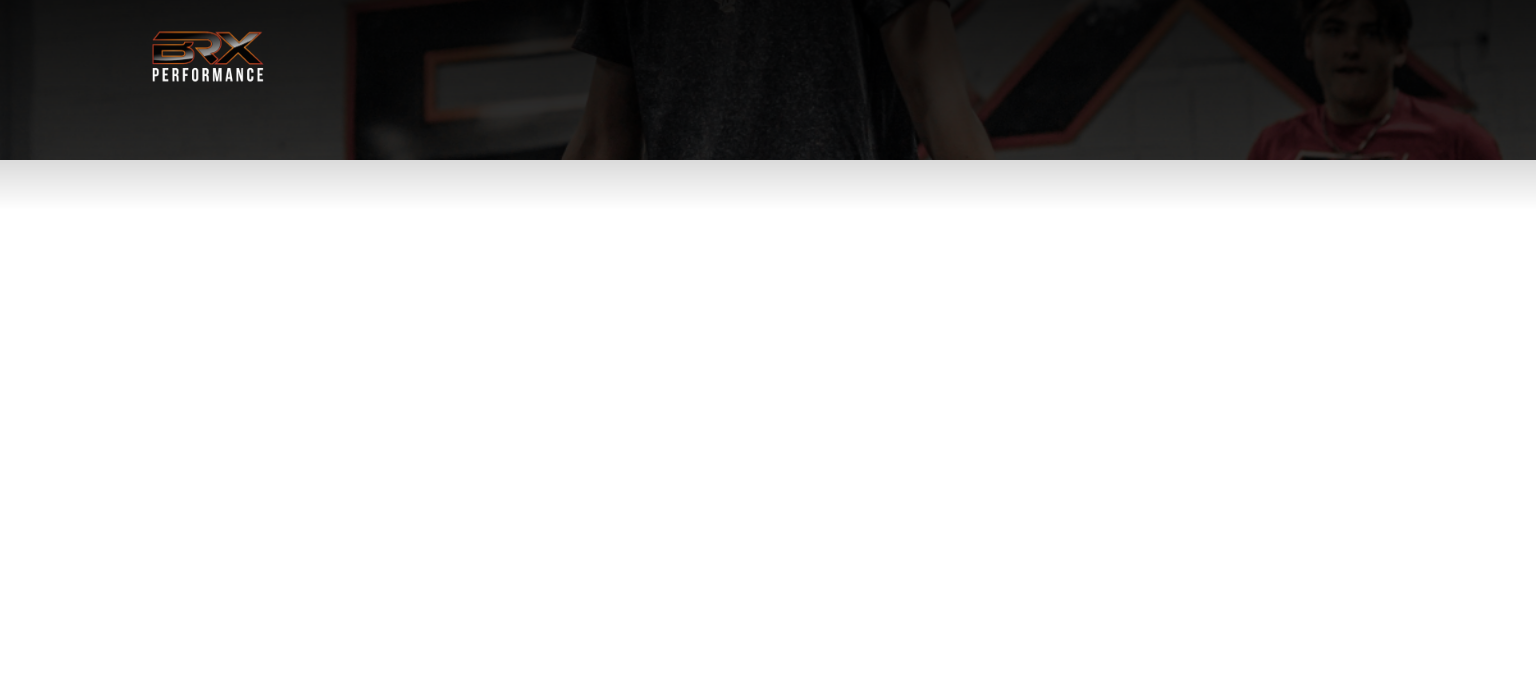 scroll, scrollTop: 0, scrollLeft: 0, axis: both 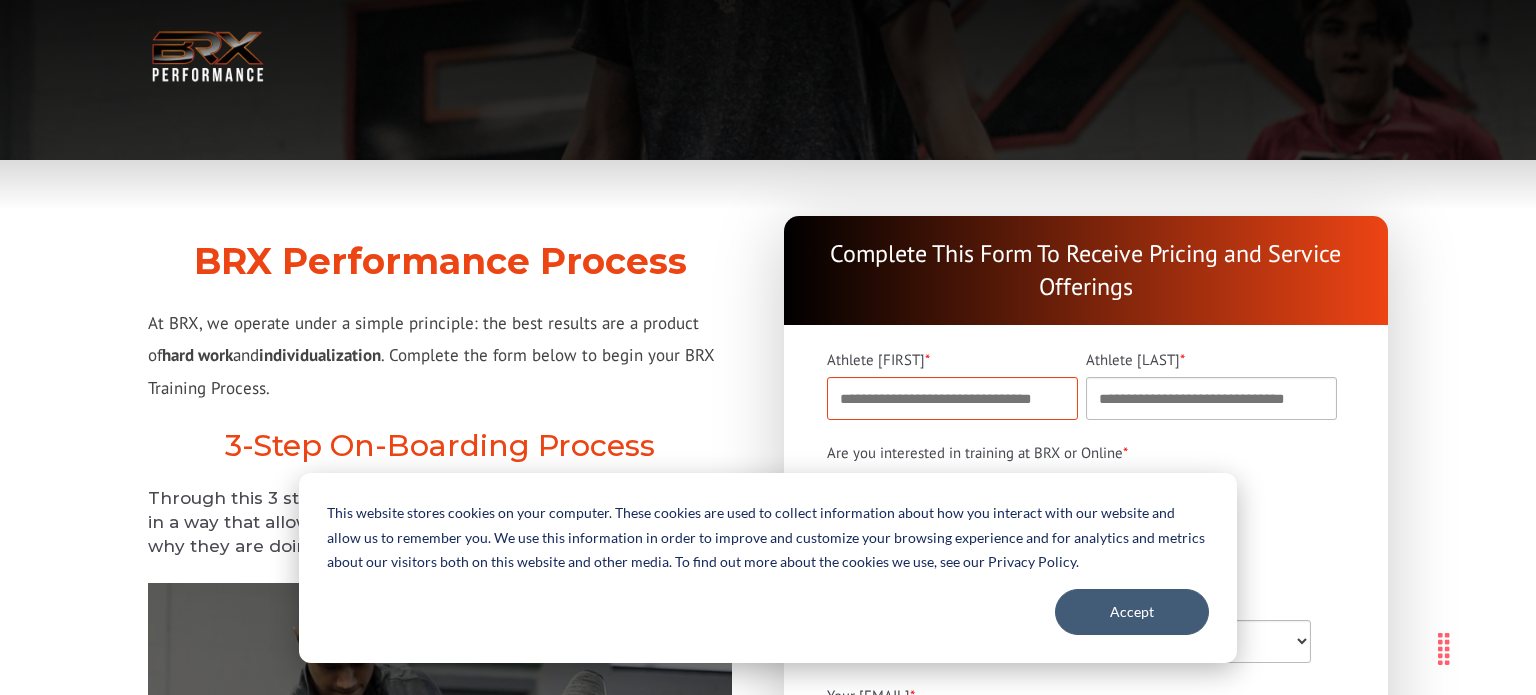click on "Athlete [FIRST] *" at bounding box center [952, 398] 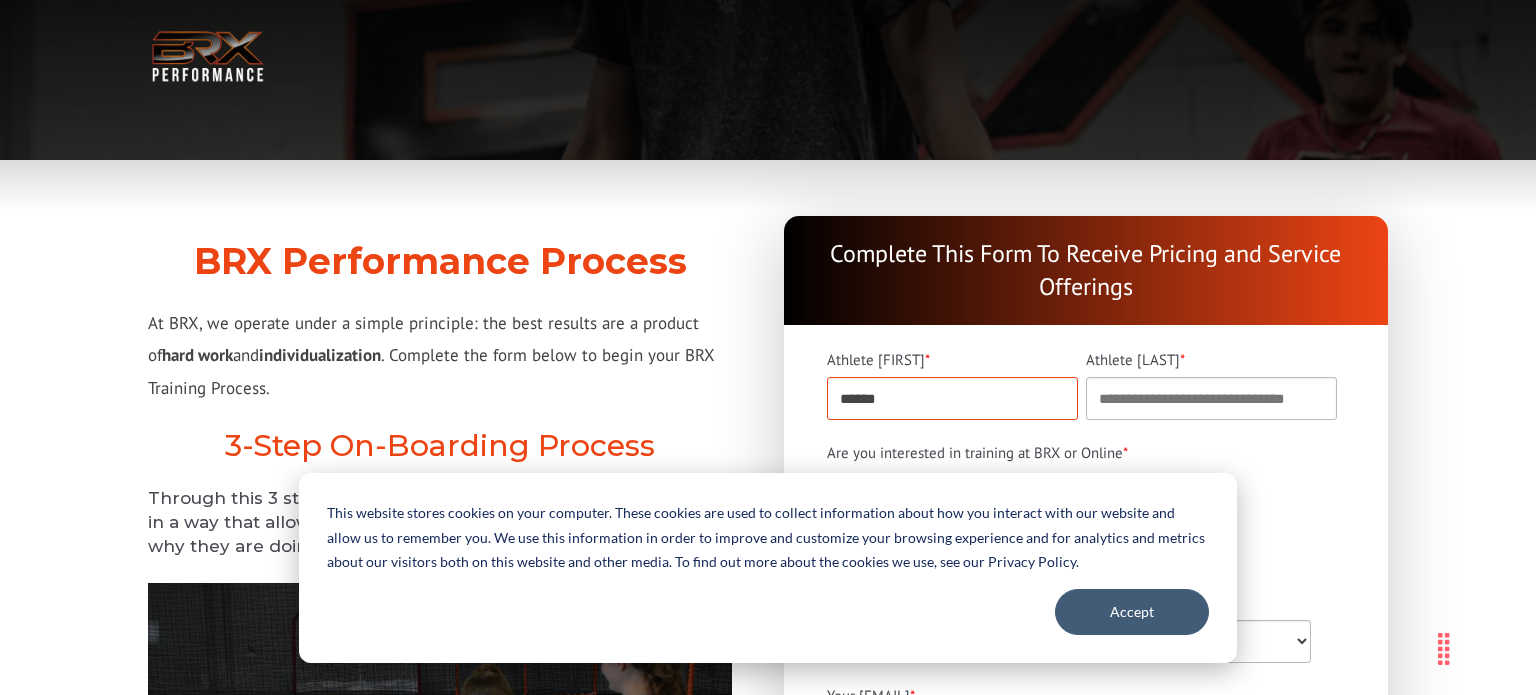 type on "******" 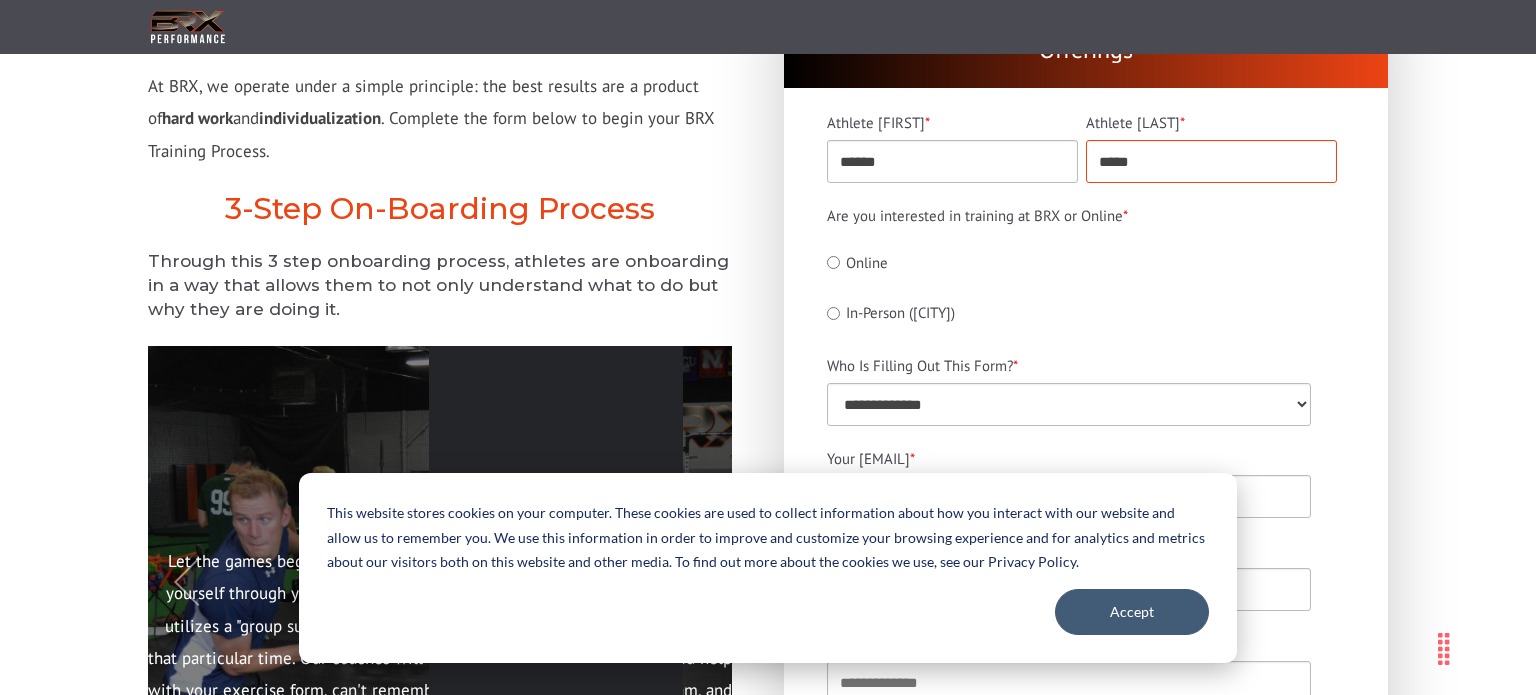 scroll, scrollTop: 238, scrollLeft: 0, axis: vertical 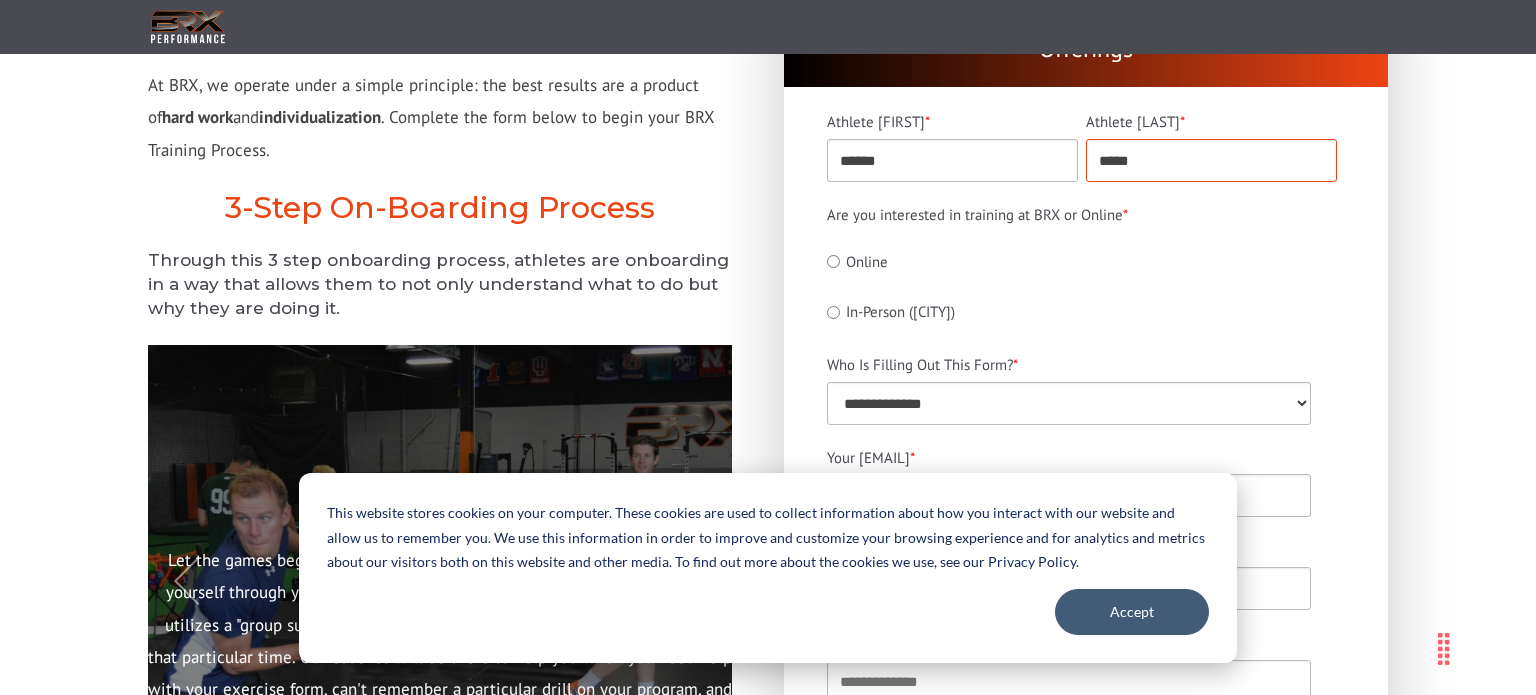 type on "*****" 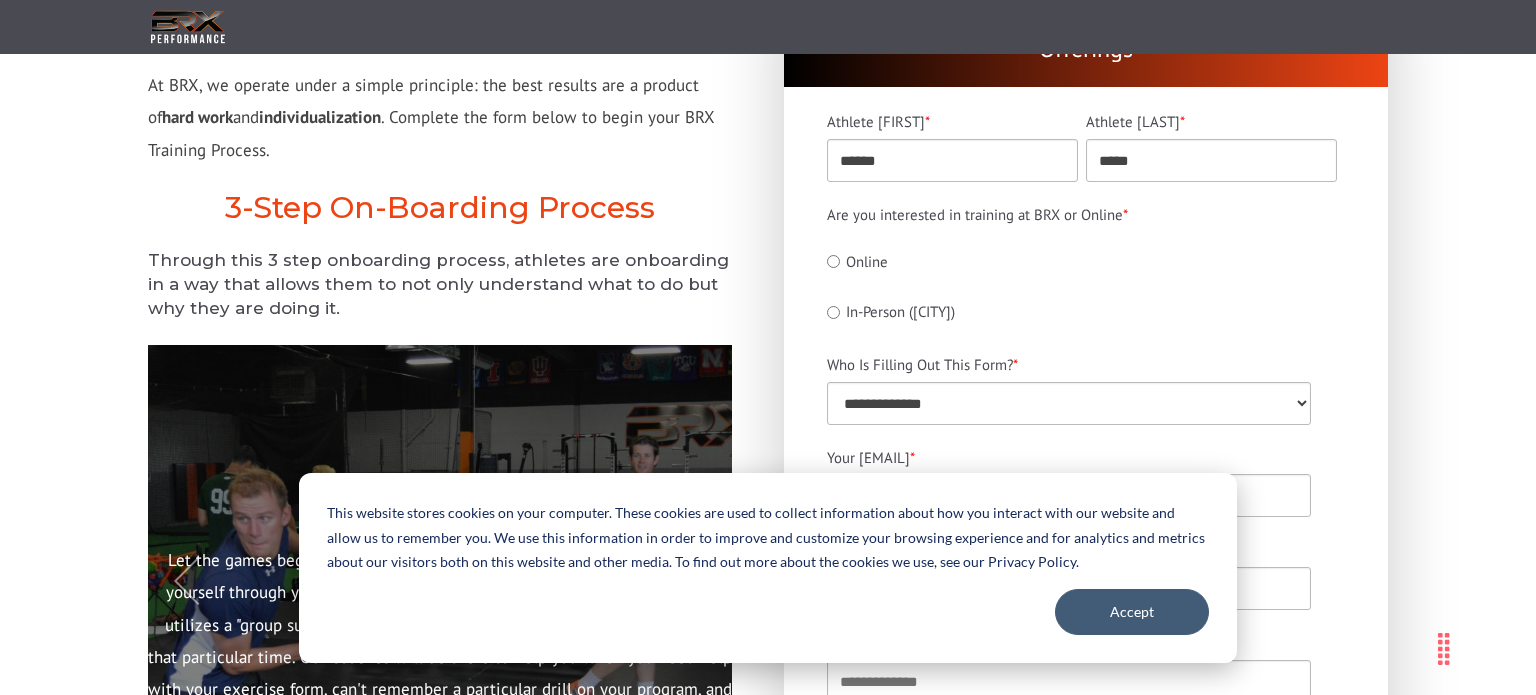 click on "In-Person ([CITY])" at bounding box center (891, 311) 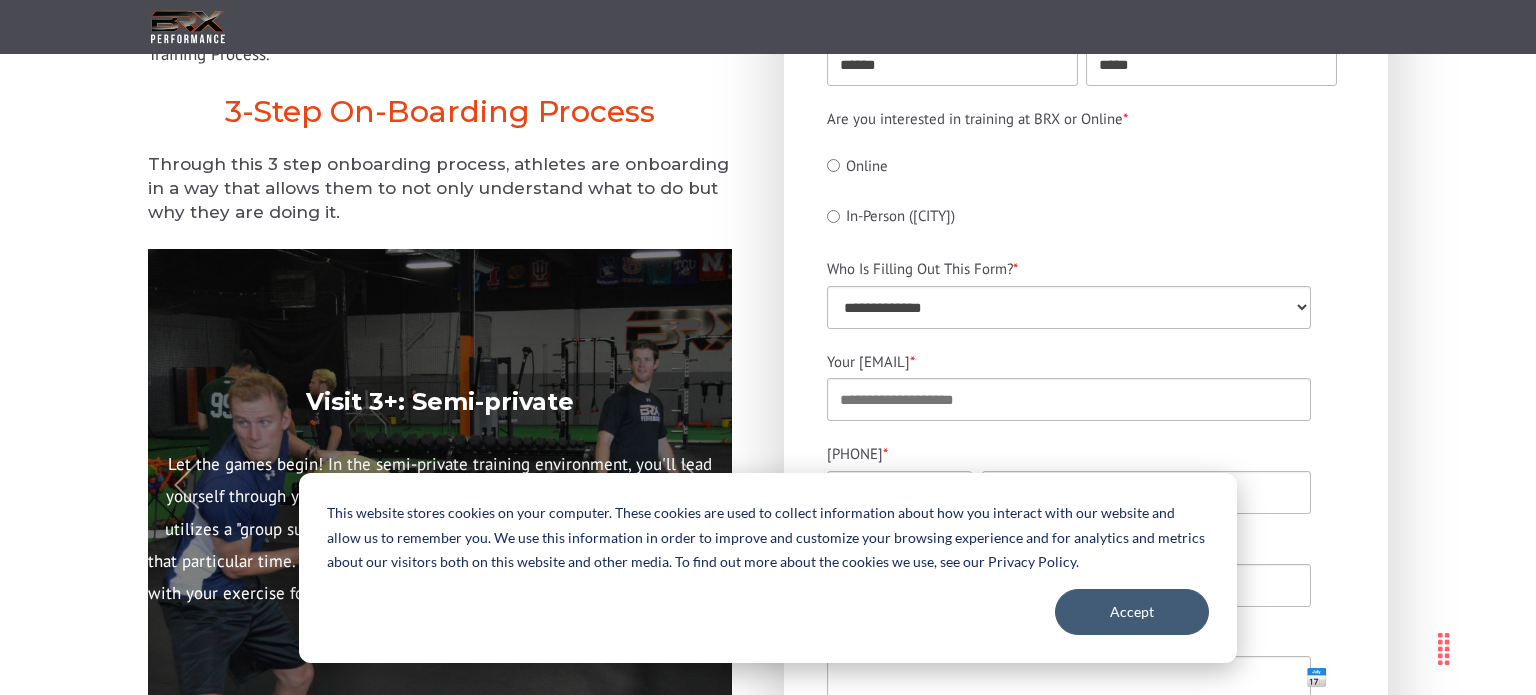 scroll, scrollTop: 367, scrollLeft: 0, axis: vertical 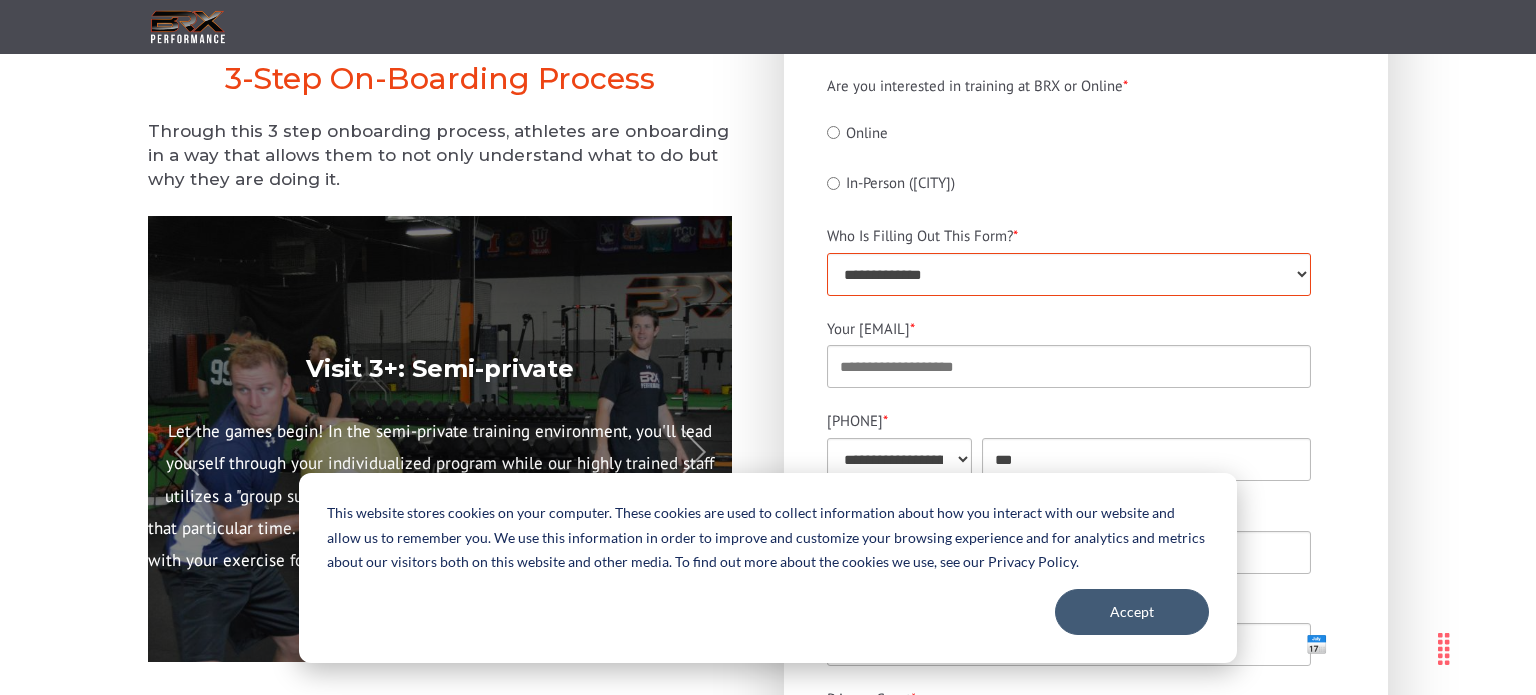 click on "**********" at bounding box center (1069, 274) 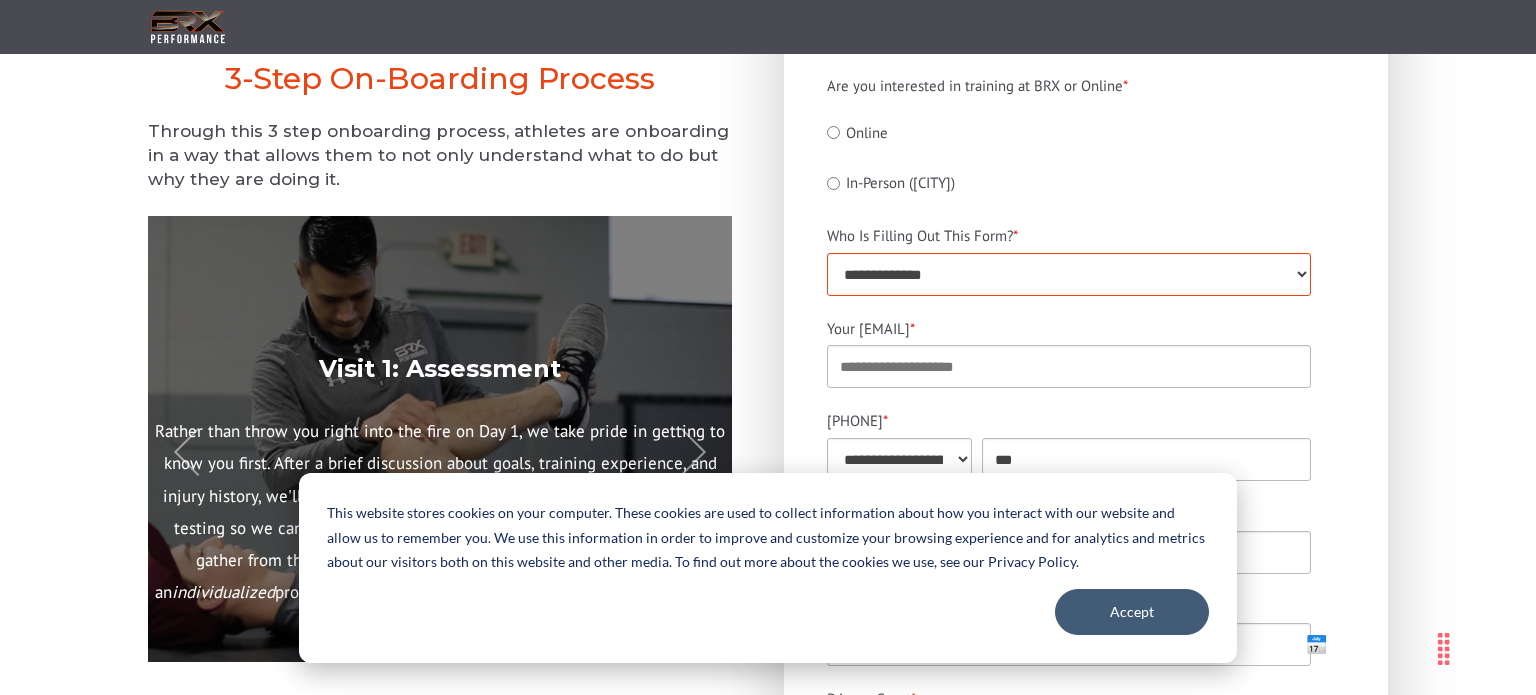 select on "******" 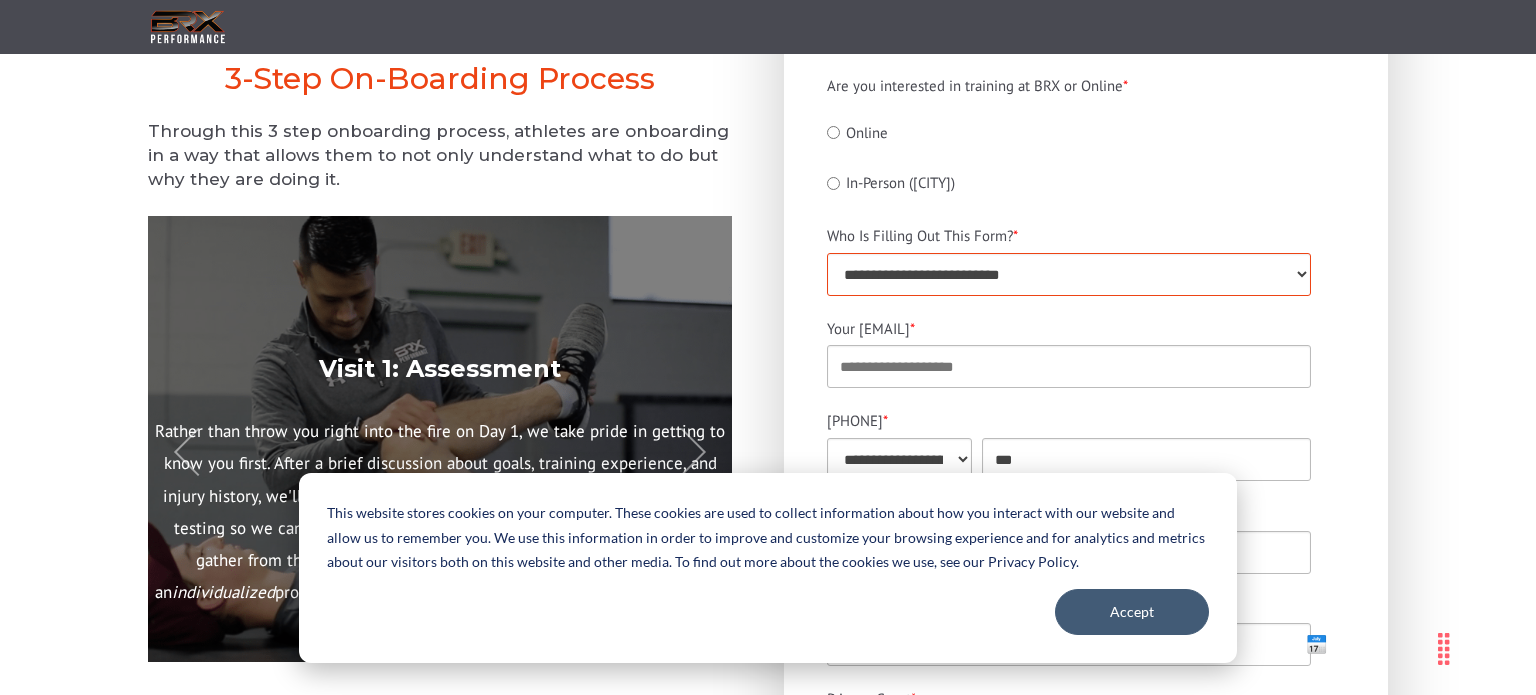 click on "**********" at bounding box center [1069, 274] 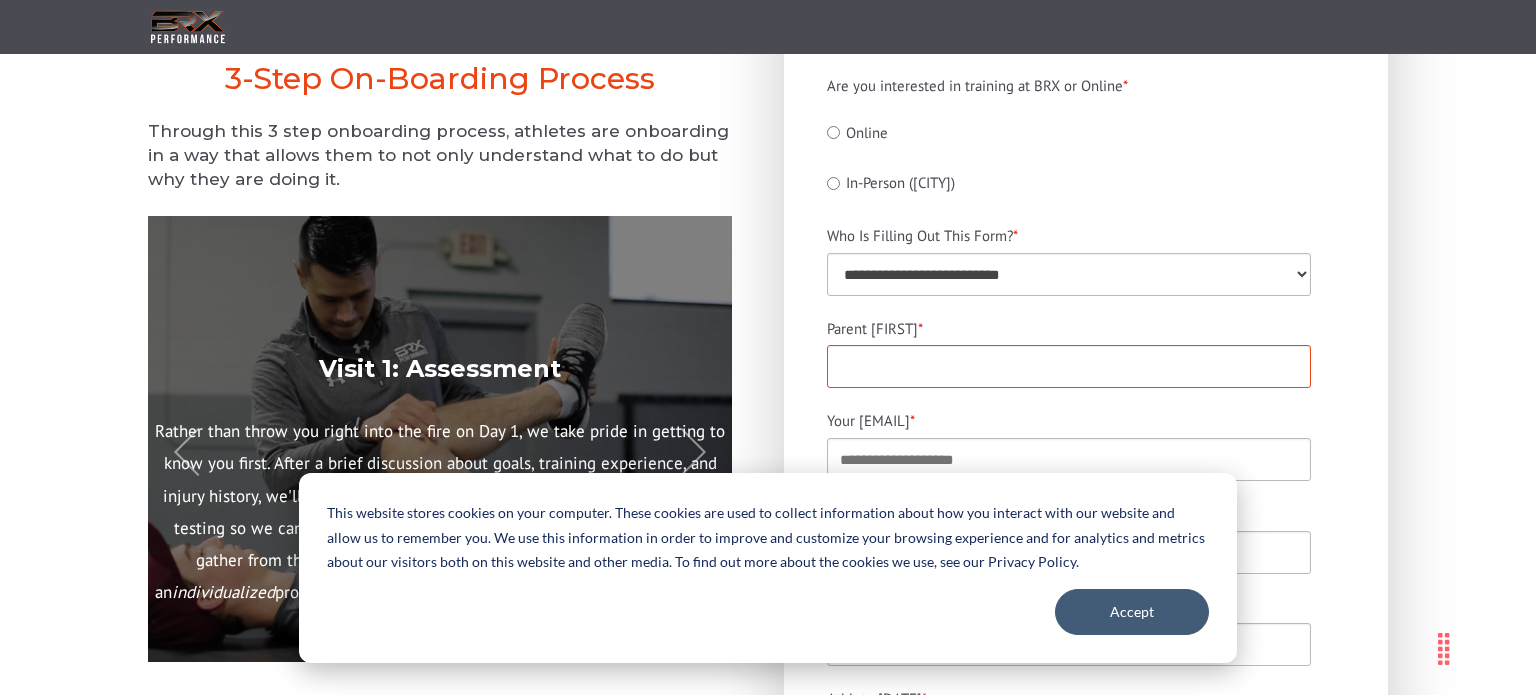 click on "Parent [FIRST] *" at bounding box center (1069, 366) 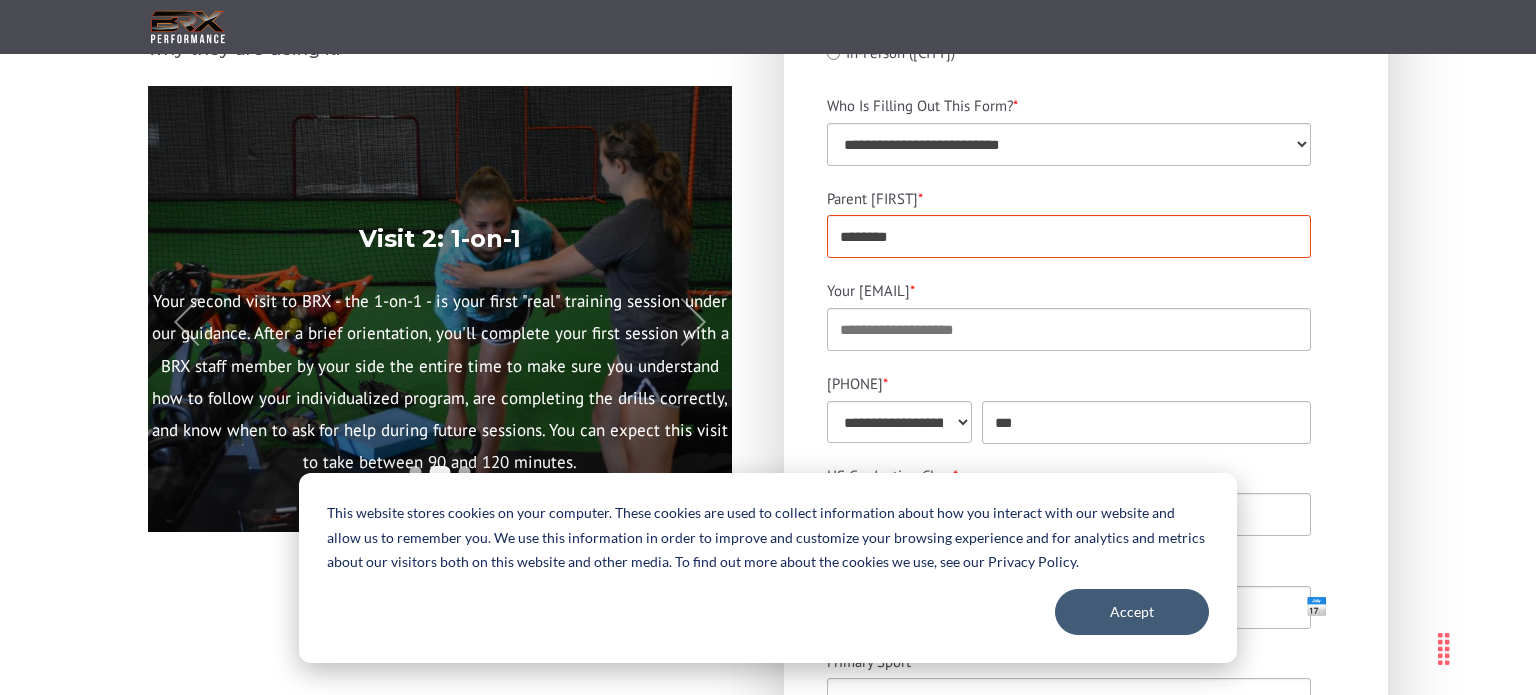 scroll, scrollTop: 498, scrollLeft: 0, axis: vertical 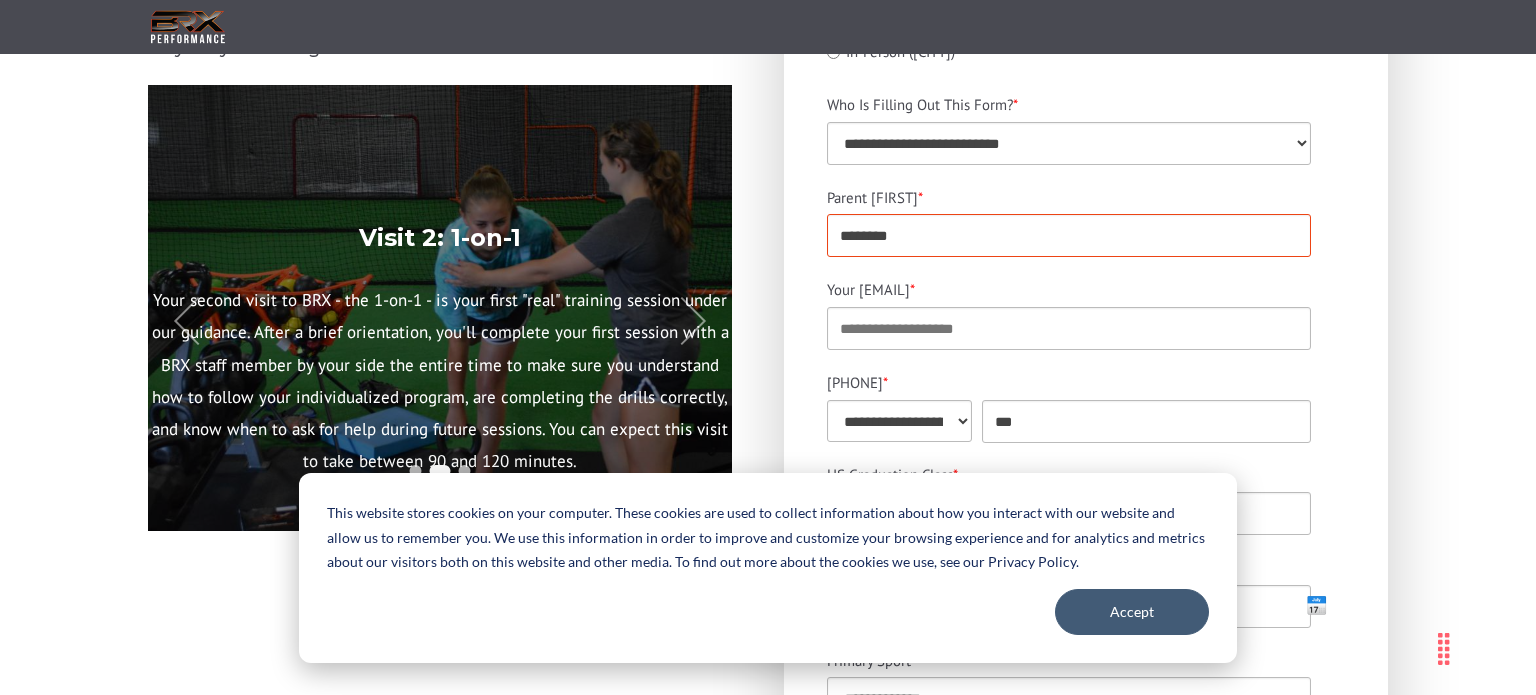 type on "*******" 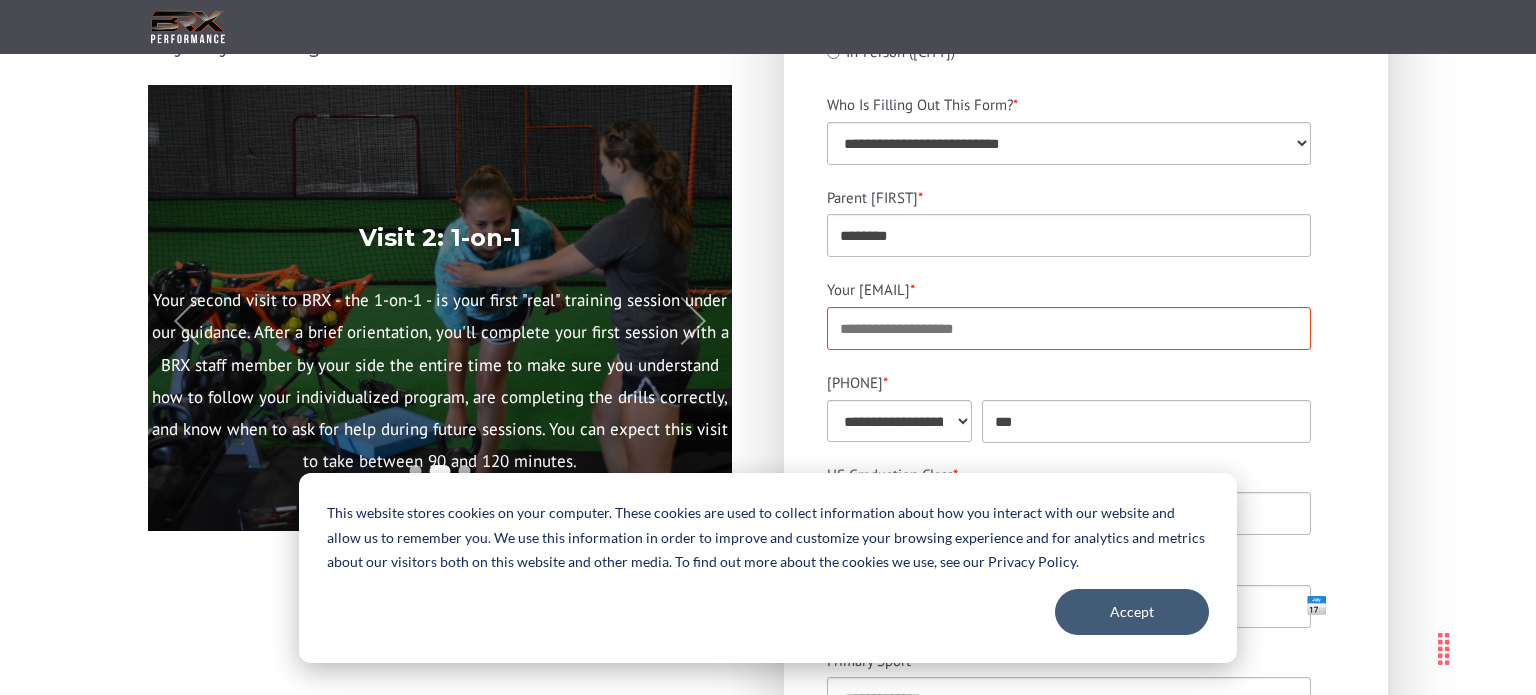 click on "Your [EMAIL] *" at bounding box center (1069, 328) 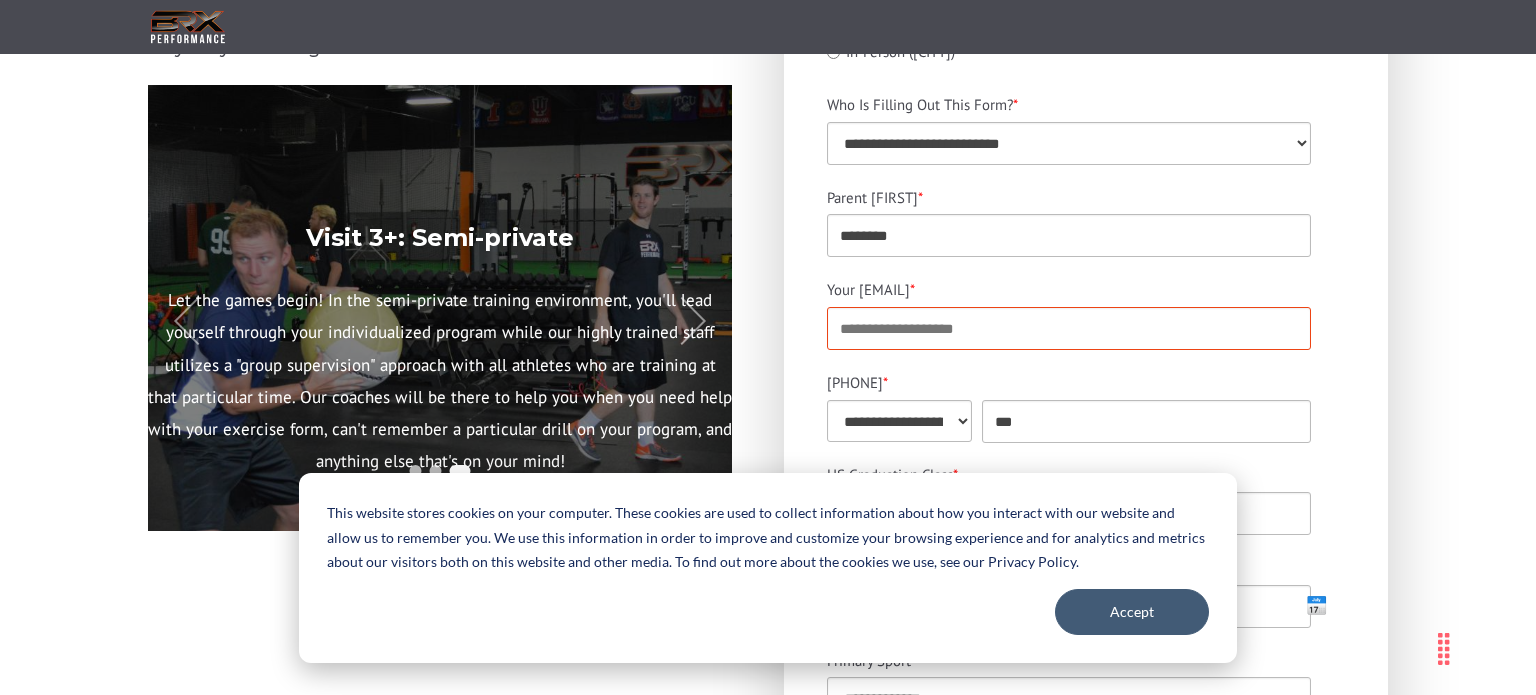 type on "**********" 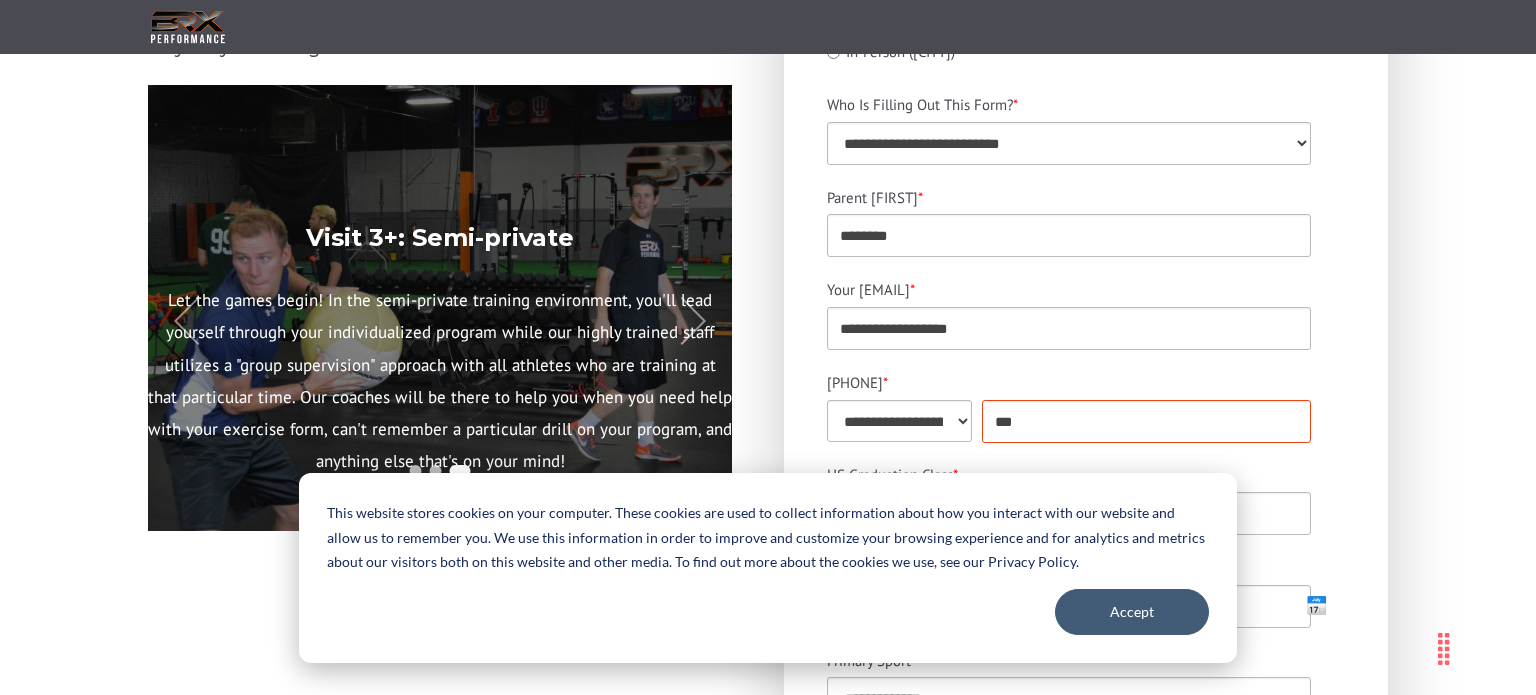 click on "**" at bounding box center [1147, 421] 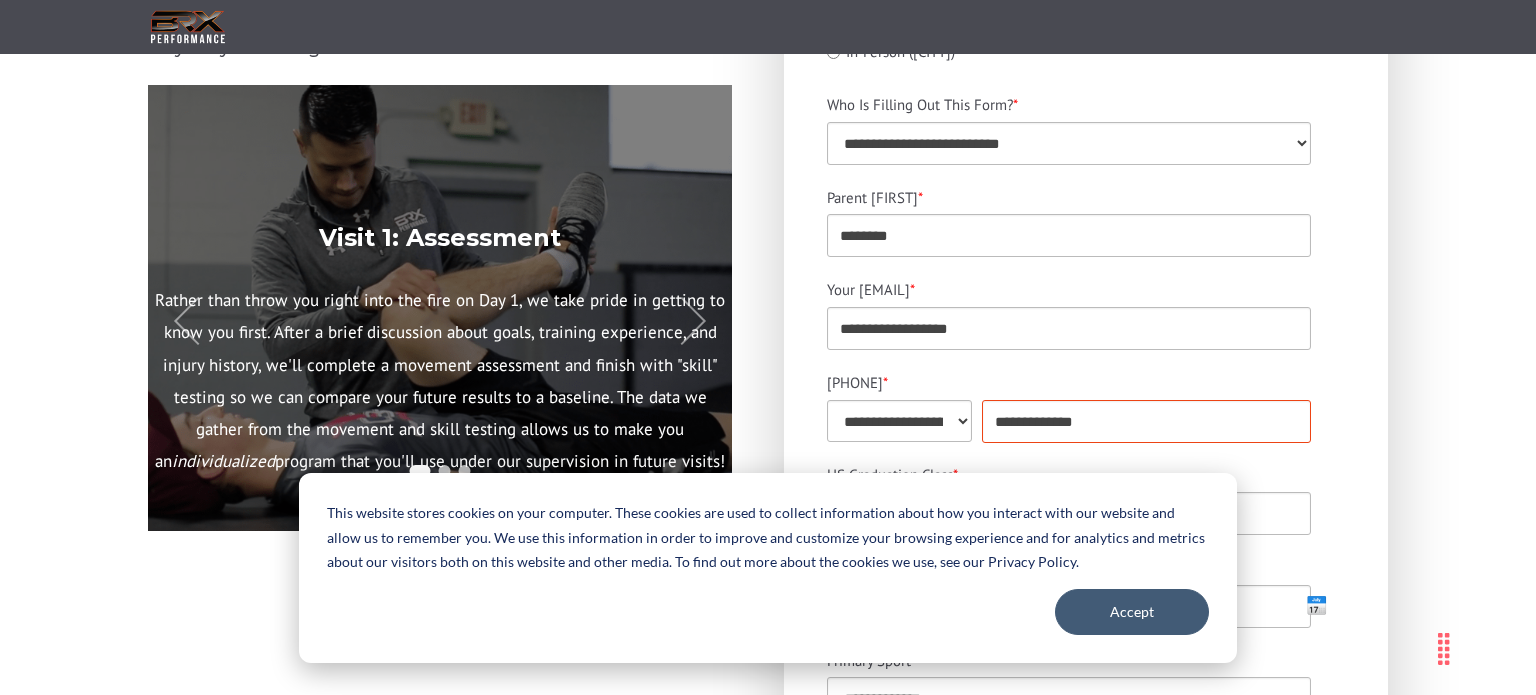 type on "**********" 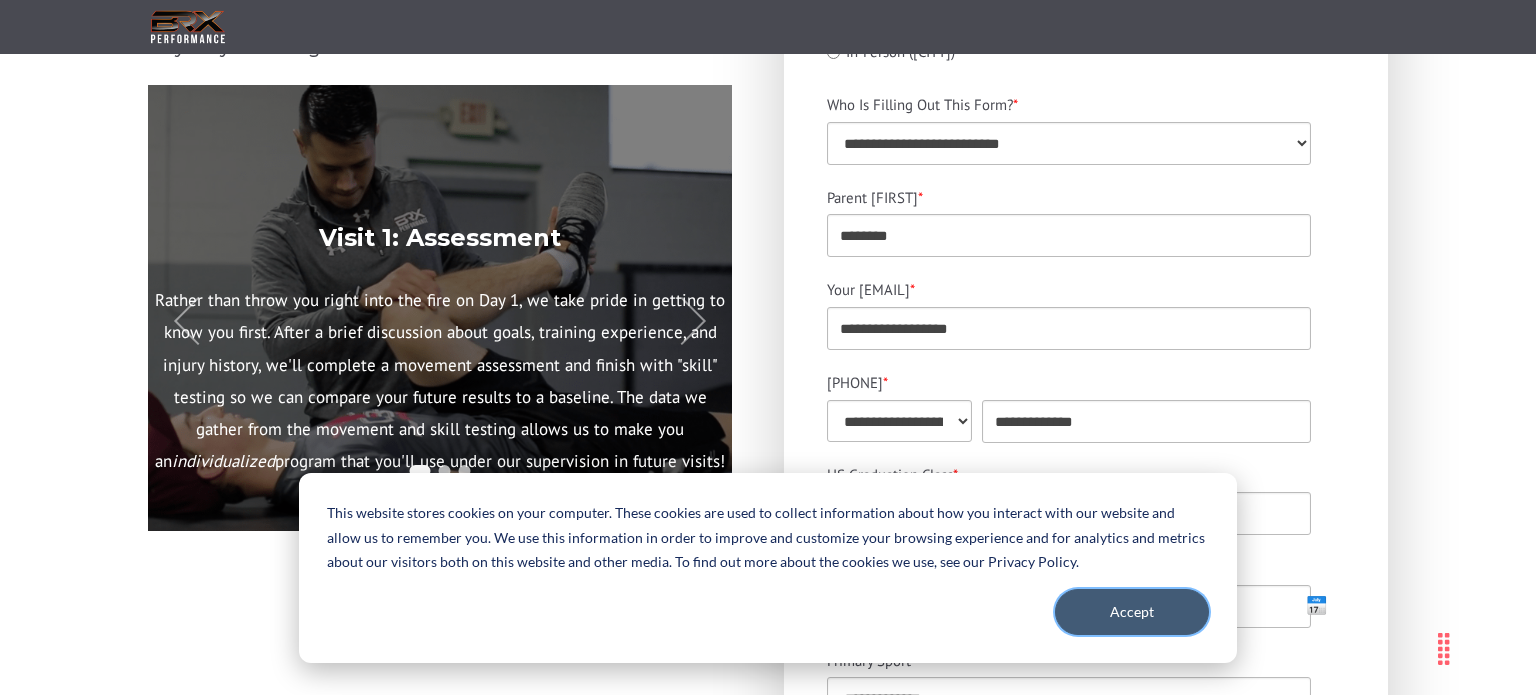 click on "Accept" at bounding box center [1132, 612] 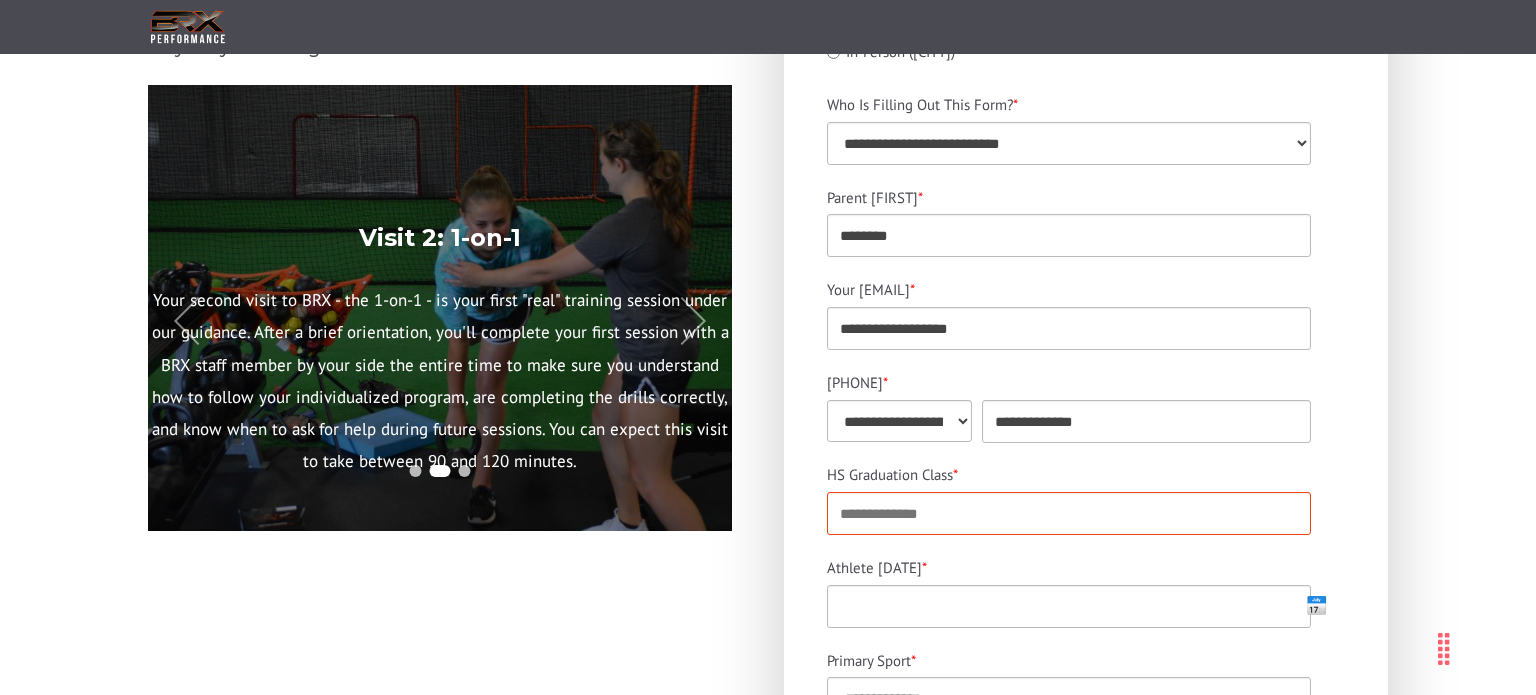click on "HS Graduation Class *" at bounding box center [1069, 513] 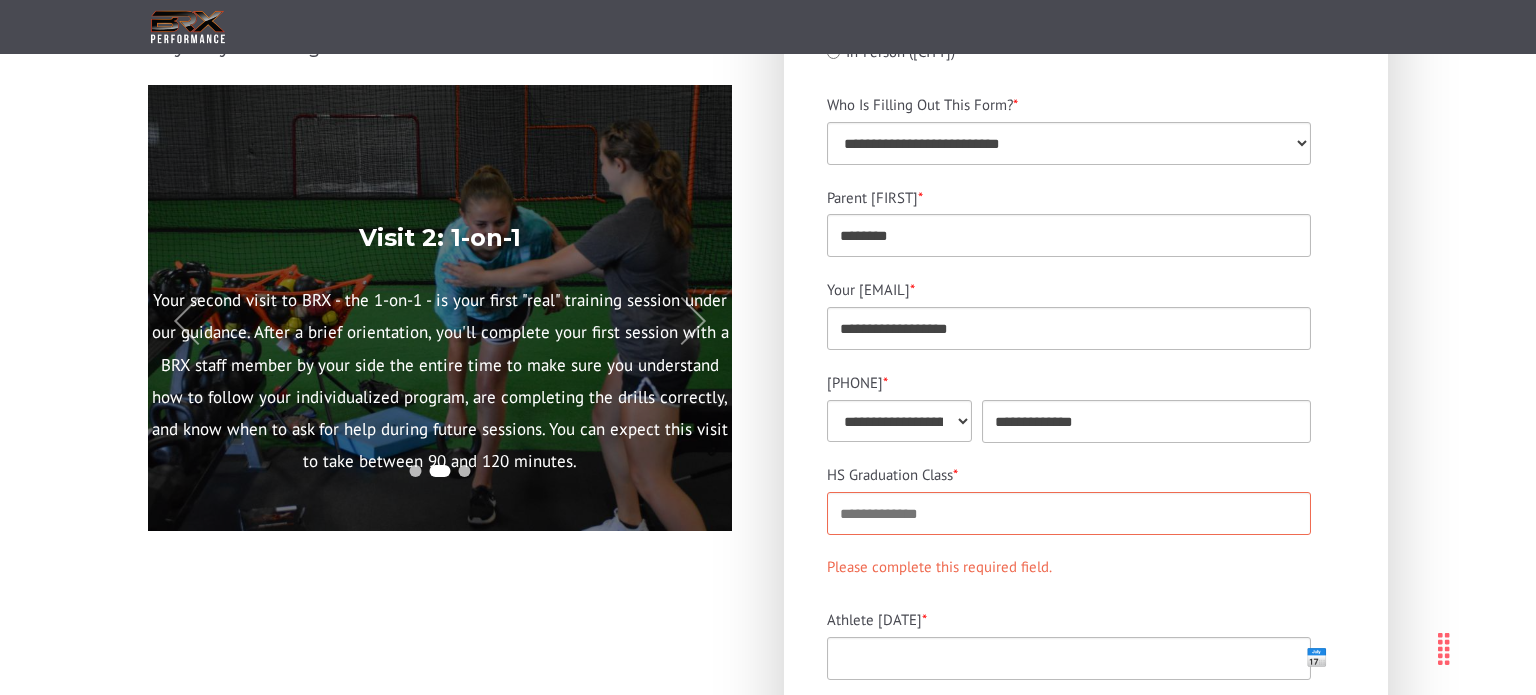 click on "HS Graduation Class *" at bounding box center [1069, 513] 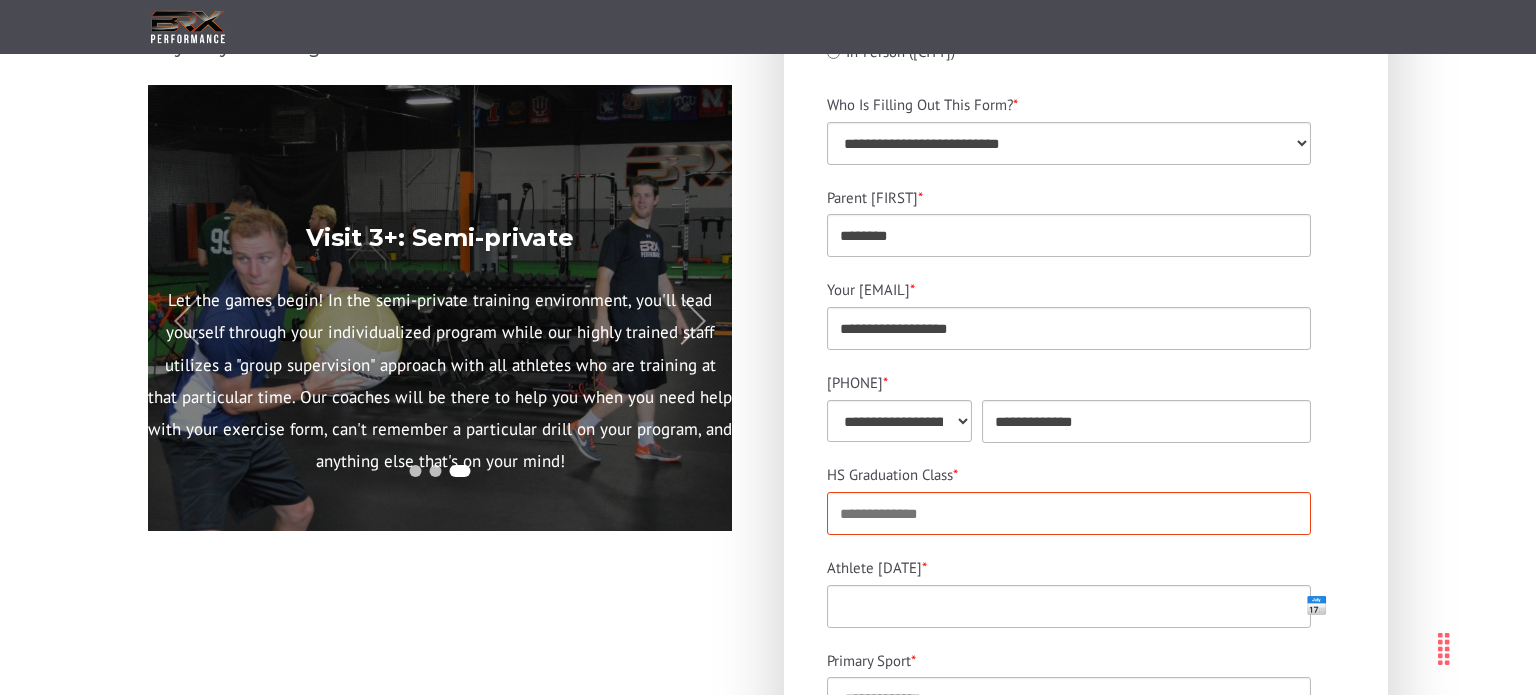 click on "HS Graduation Class *" at bounding box center (1069, 513) 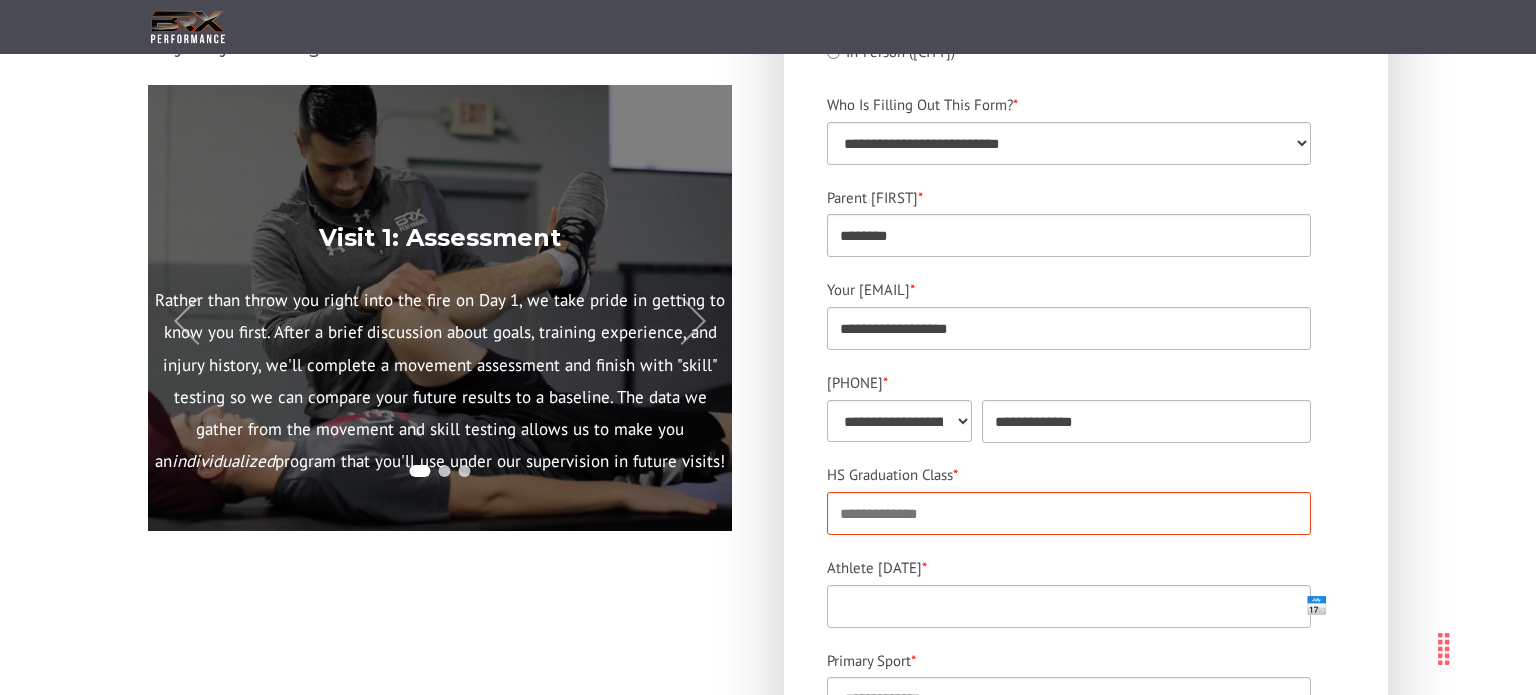 type on "****" 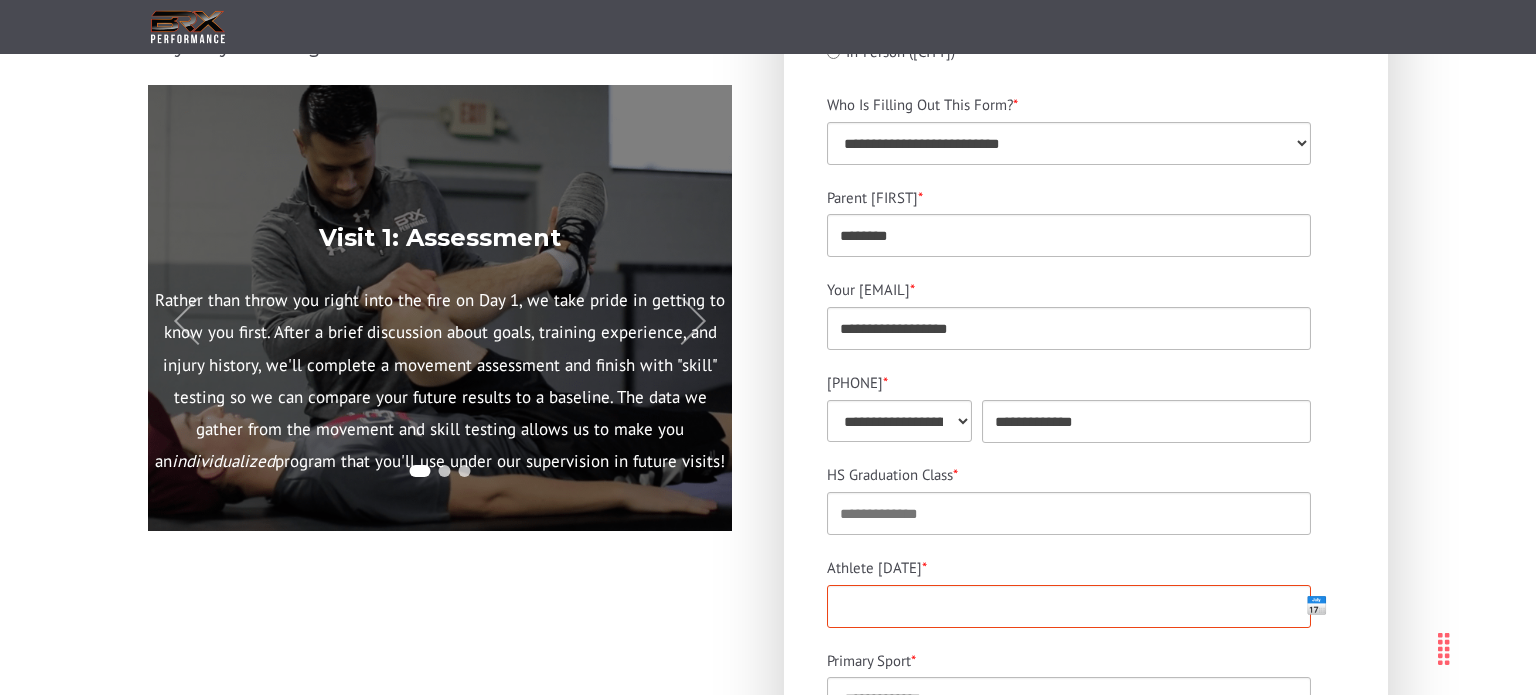 click on "Athlete [DATE] *" at bounding box center (1069, 606) 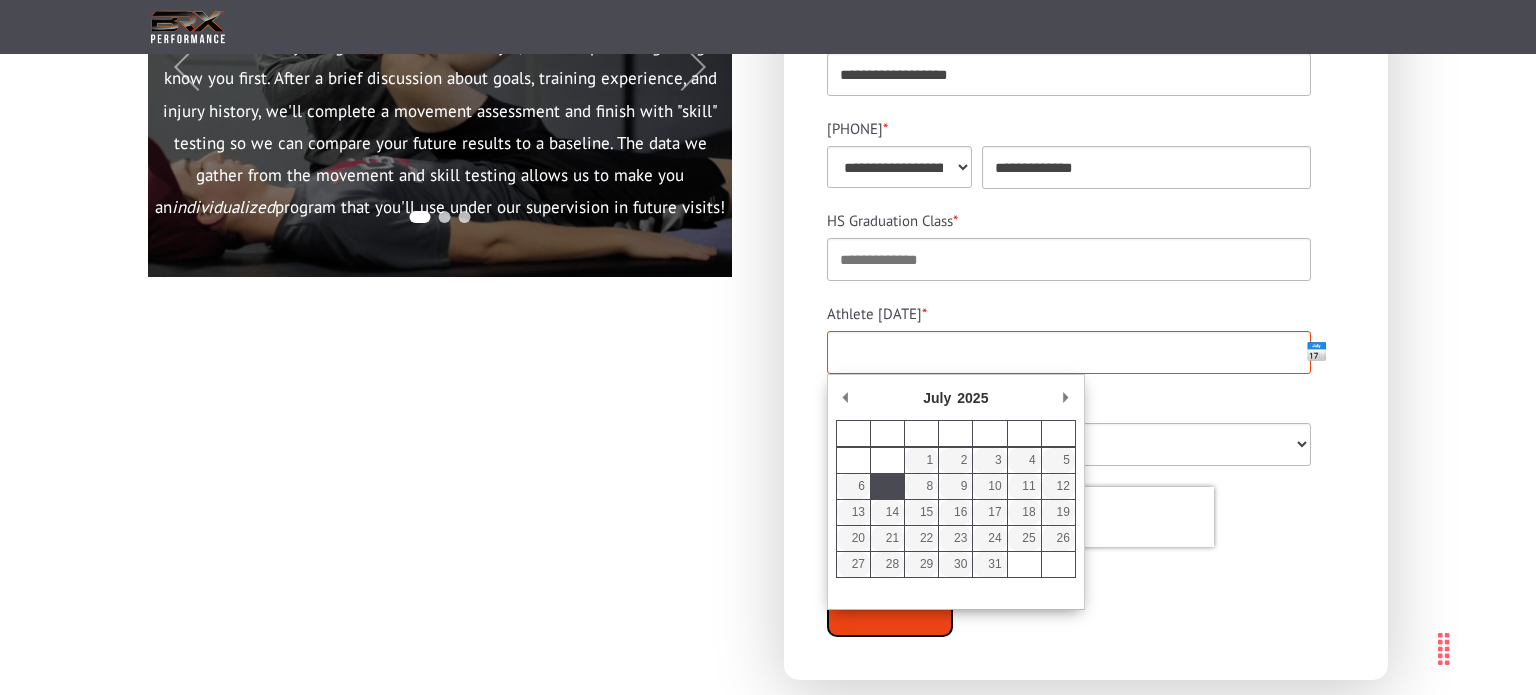 scroll, scrollTop: 754, scrollLeft: 0, axis: vertical 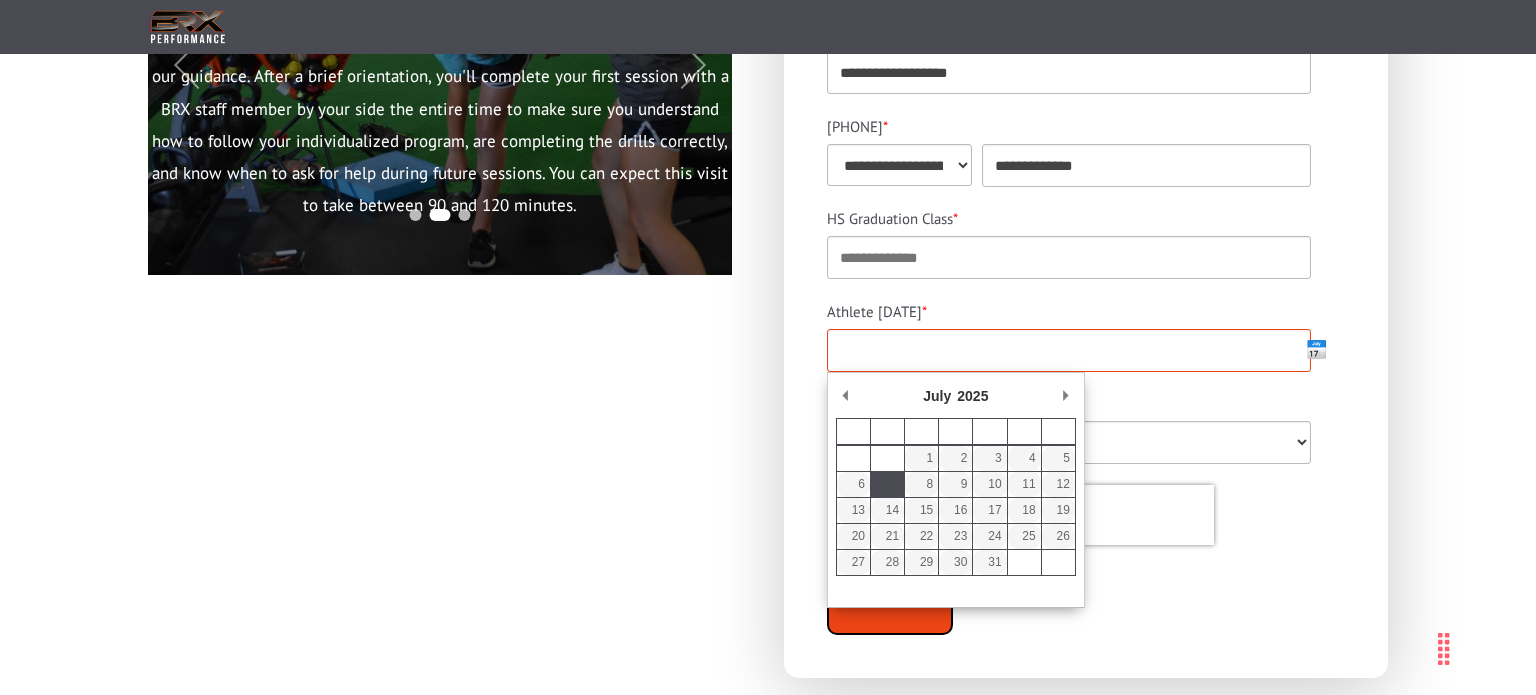 click on "Athlete [DATE] *" at bounding box center [1069, 350] 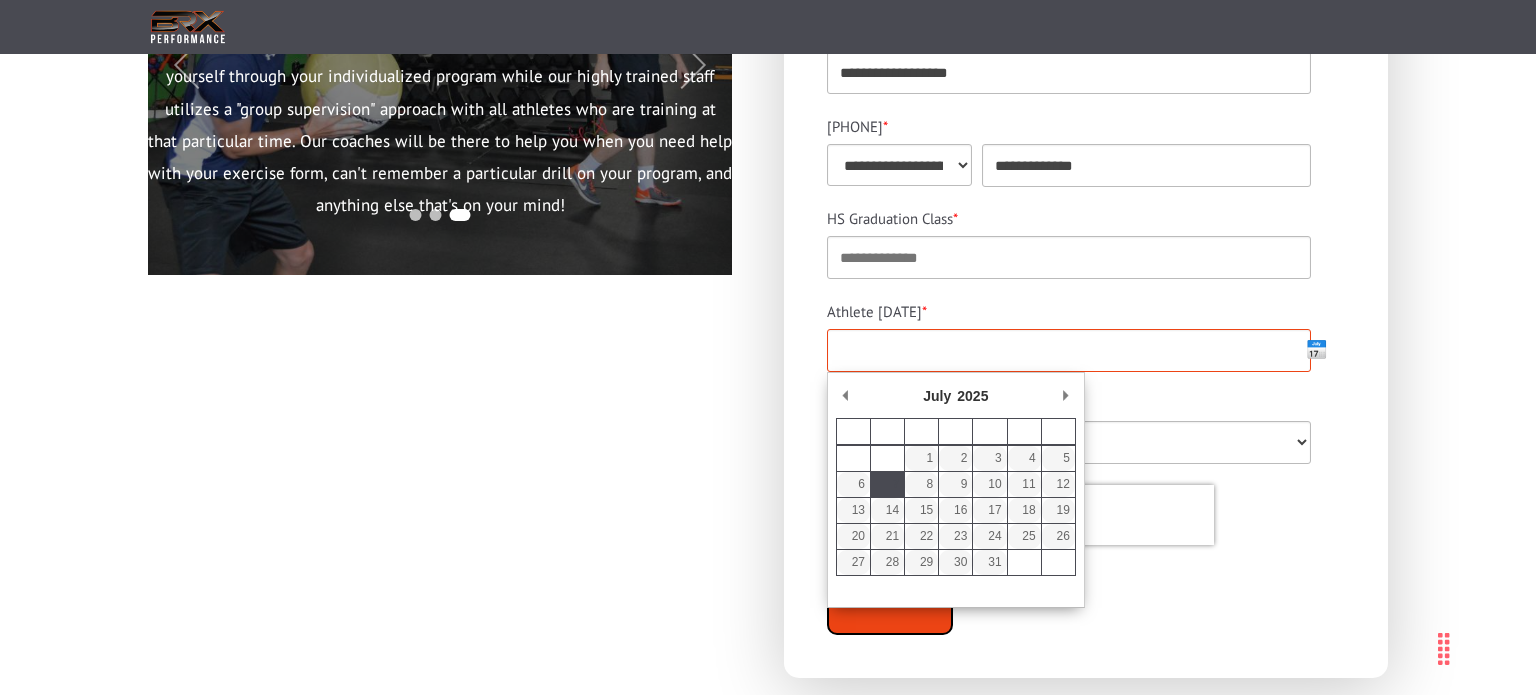 click on "Athlete [DATE] *" at bounding box center [1069, 350] 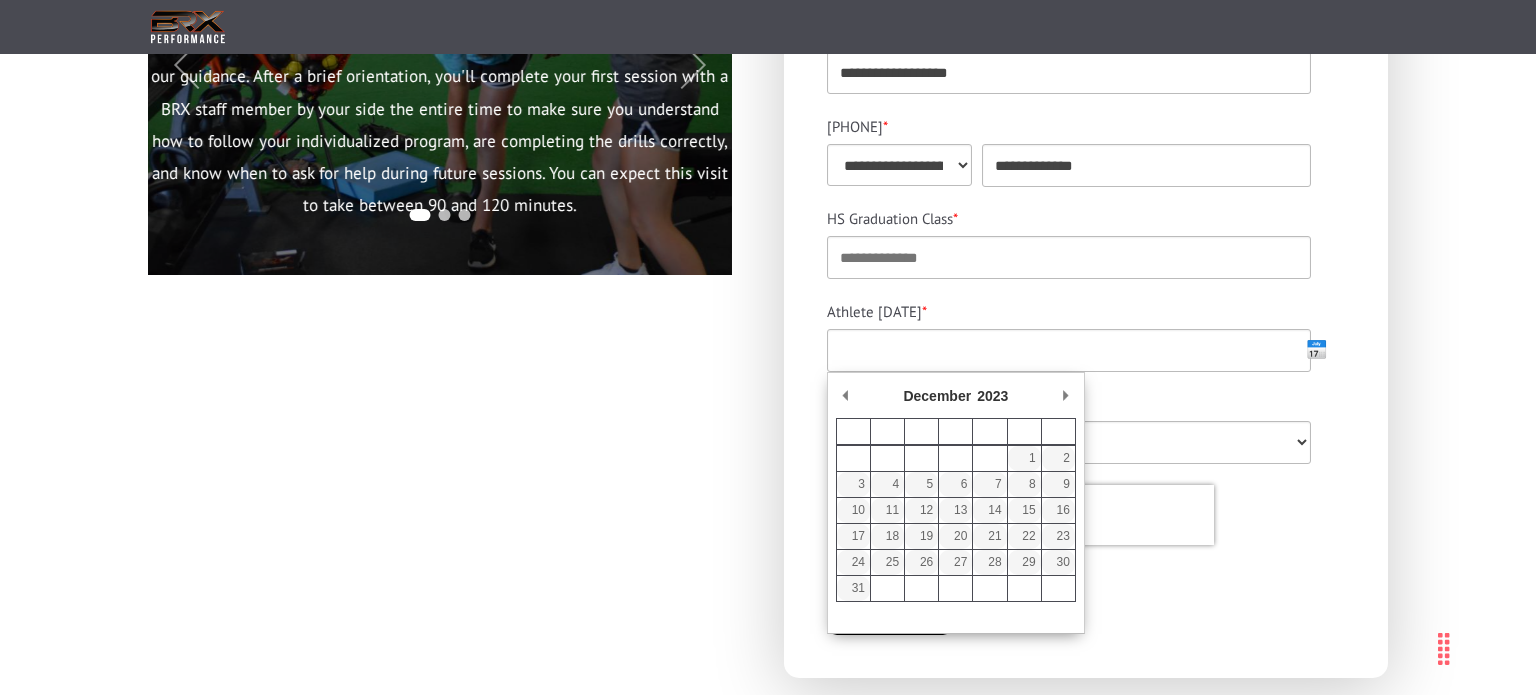 click on "[MONTH] ******* ******** ***** ***** *** **** **** ****** ********* ******* ******** ******** [YEAR] **** **** **** **** **** **** **** **** **** **** **** **** **** **** **** **** **** **** **** **** **** **** **** **** **** **** **** **** **** **** **** **** **** **** **** **** **** **** **** **** **** **** **** **** **** **** **** **** **** **** **** **** **** **** **** **** **** **** **** **** **** **** **** **** **** **** **** **** **** **** **** **** **** **** **** **** **** **** **** **** **** **** **** **** **** **** **** **** **** **** **** **** **** **** **** **** **** **** **** **** **** **** **** **** **** **** **** **** **** **** **** **** **** **** **** **** **** **** **** **** **** **** **** **** **** **** **** **** **** **** **** **** **** **** **** **** **** **** **** **** **** **** **** **** **** **** **** **** **** **** **** **** **** **** **** **** **** **** **** **** **** **** **** **** **** **** **** **** **** **** **** **** **** **** **** **** **** **** **** **** **** **** **** ****" at bounding box center [1082, 350] 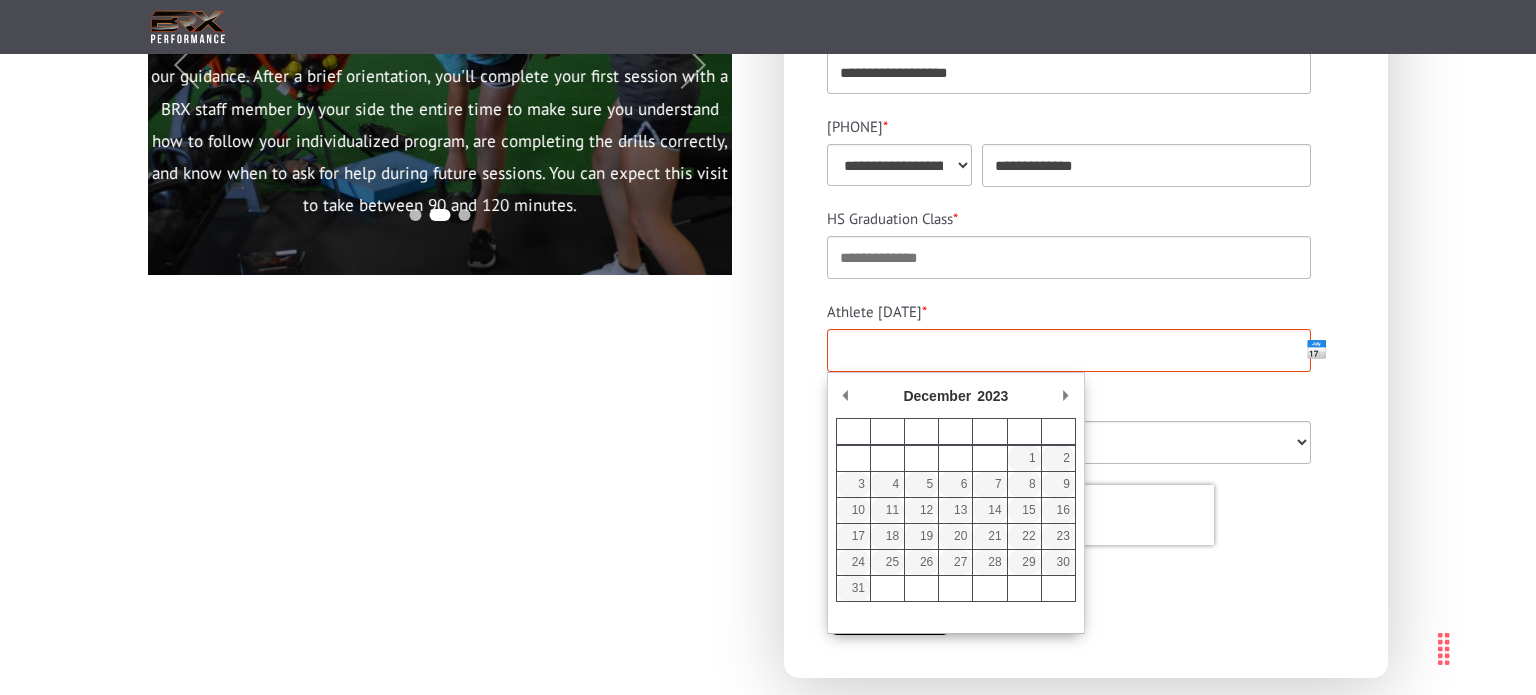 click on "Athlete [DATE] *" at bounding box center (1069, 350) 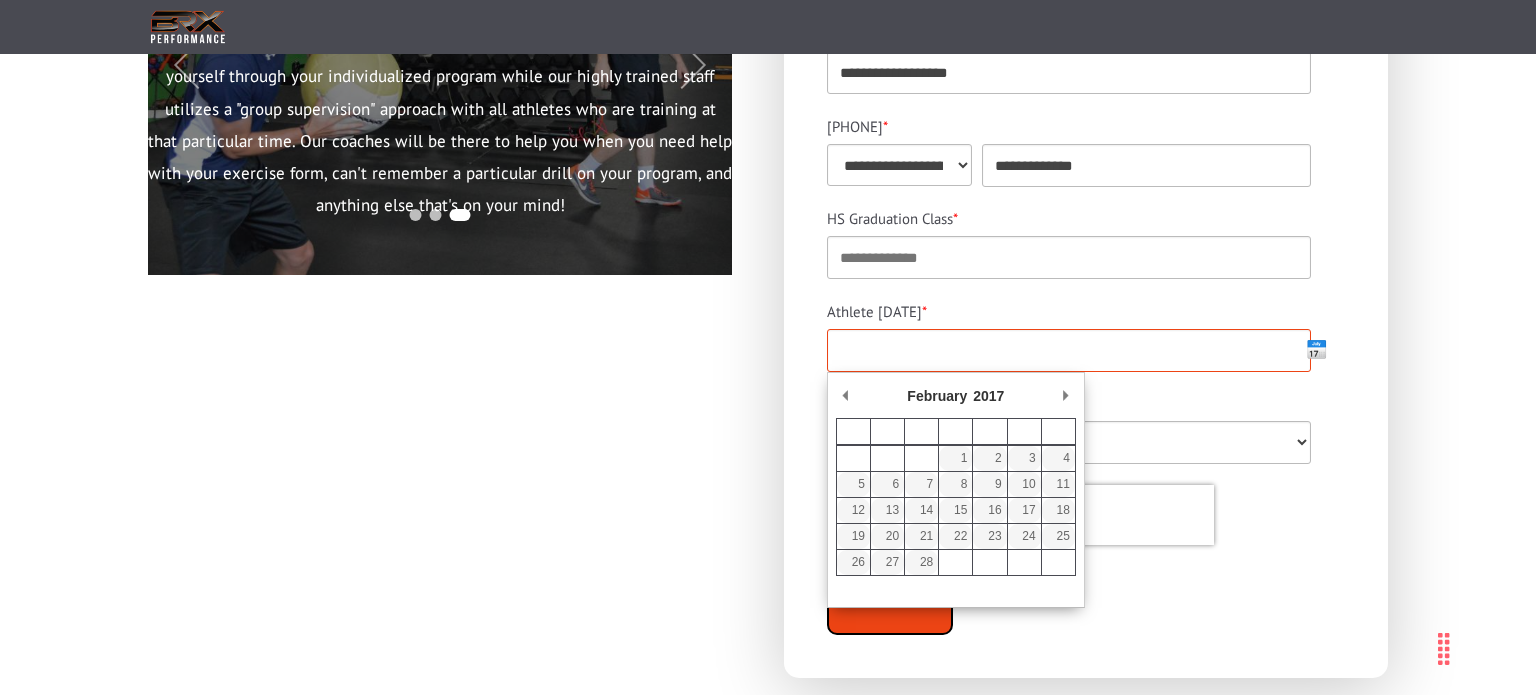 click on "Athlete [DATE] *" at bounding box center [1069, 350] 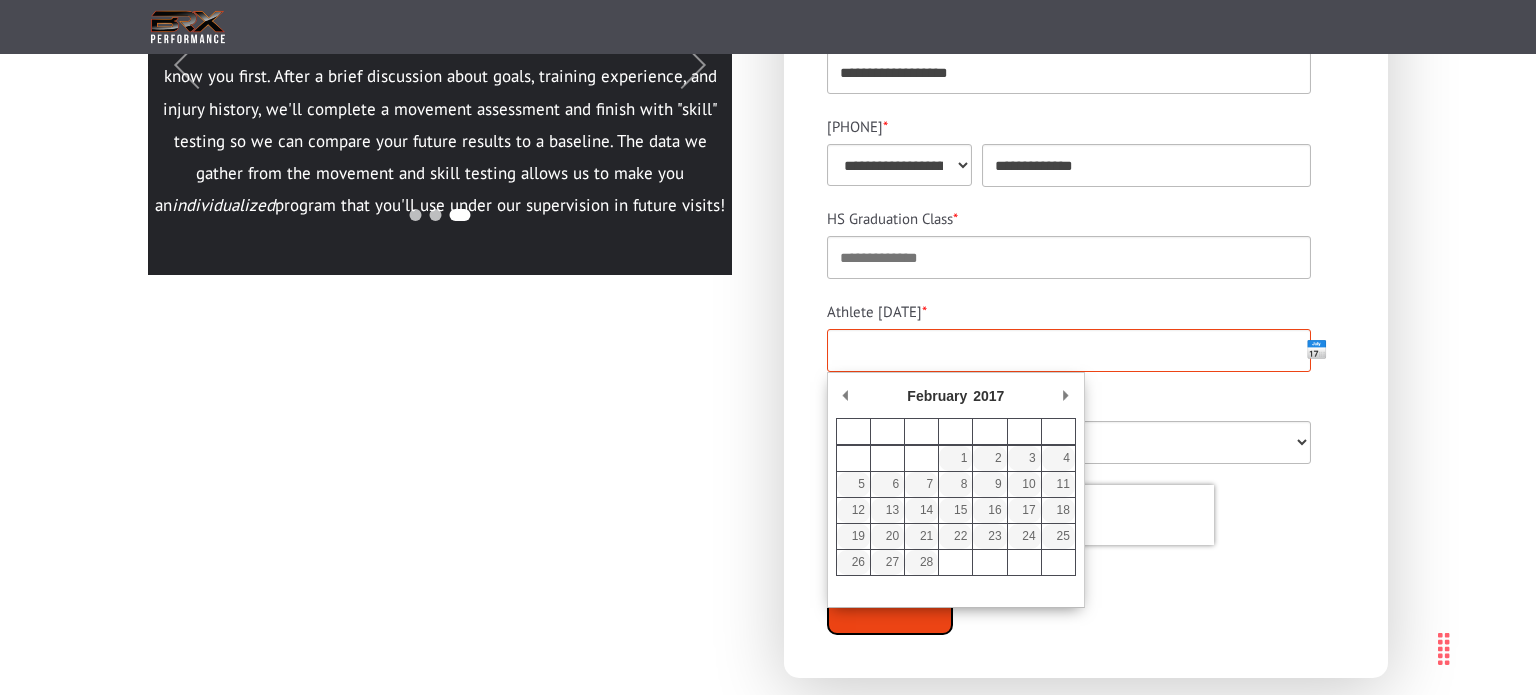 click on "Athlete [DATE] *" at bounding box center (1069, 350) 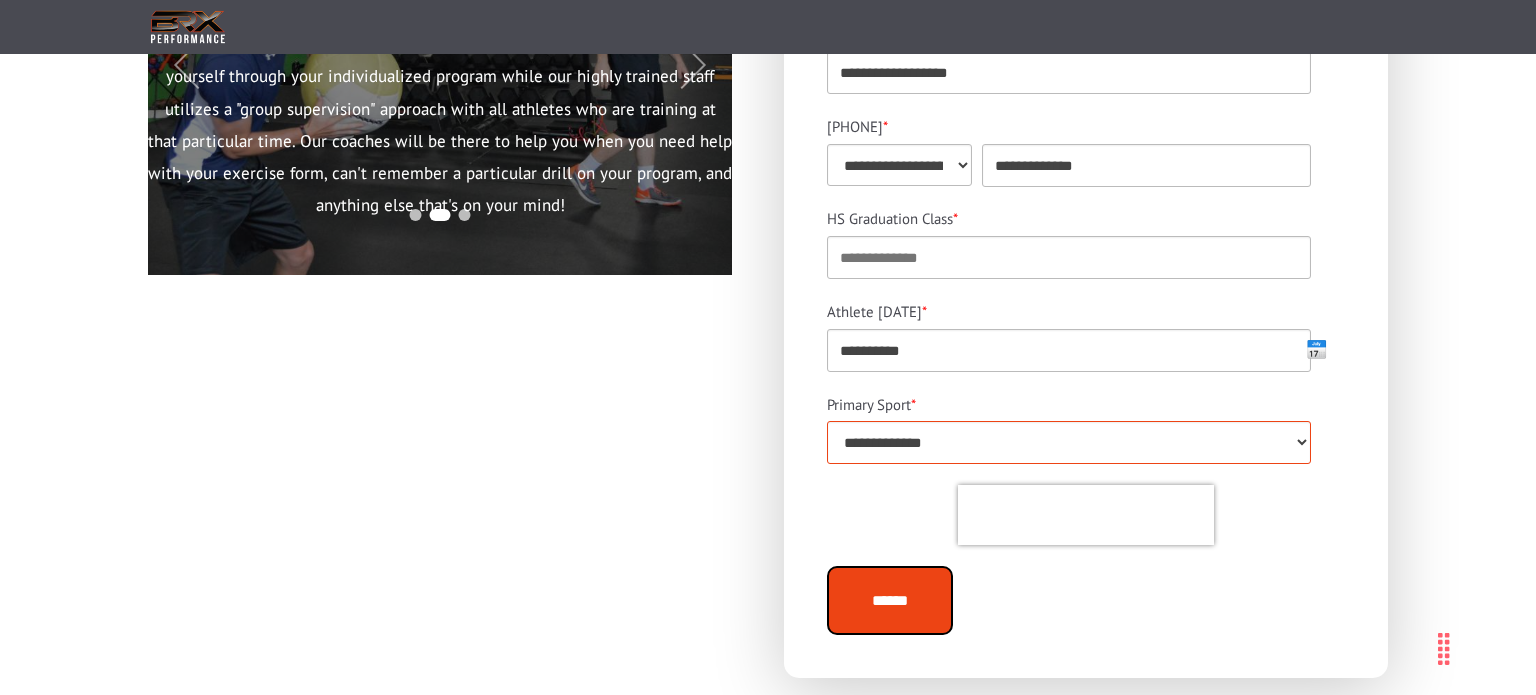 click on "**********" at bounding box center (1069, 442) 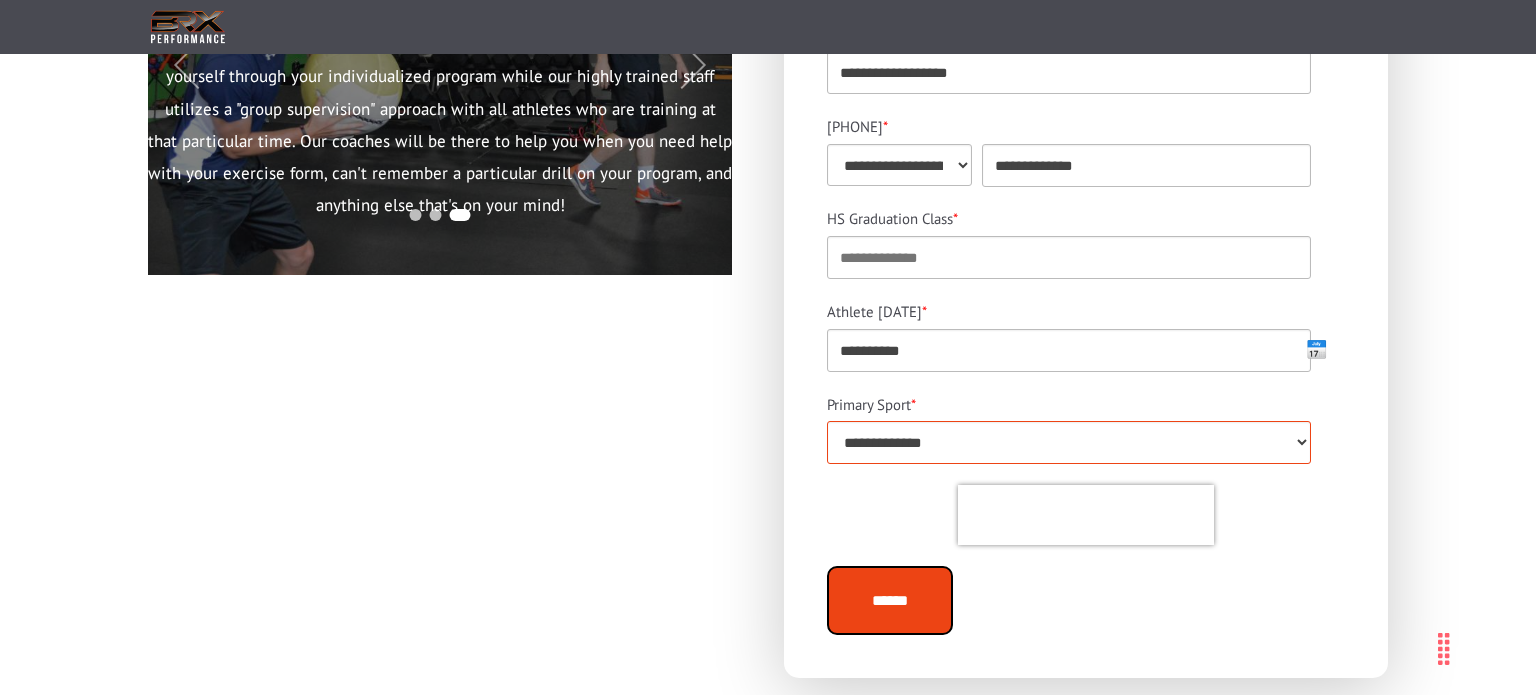 select on "********" 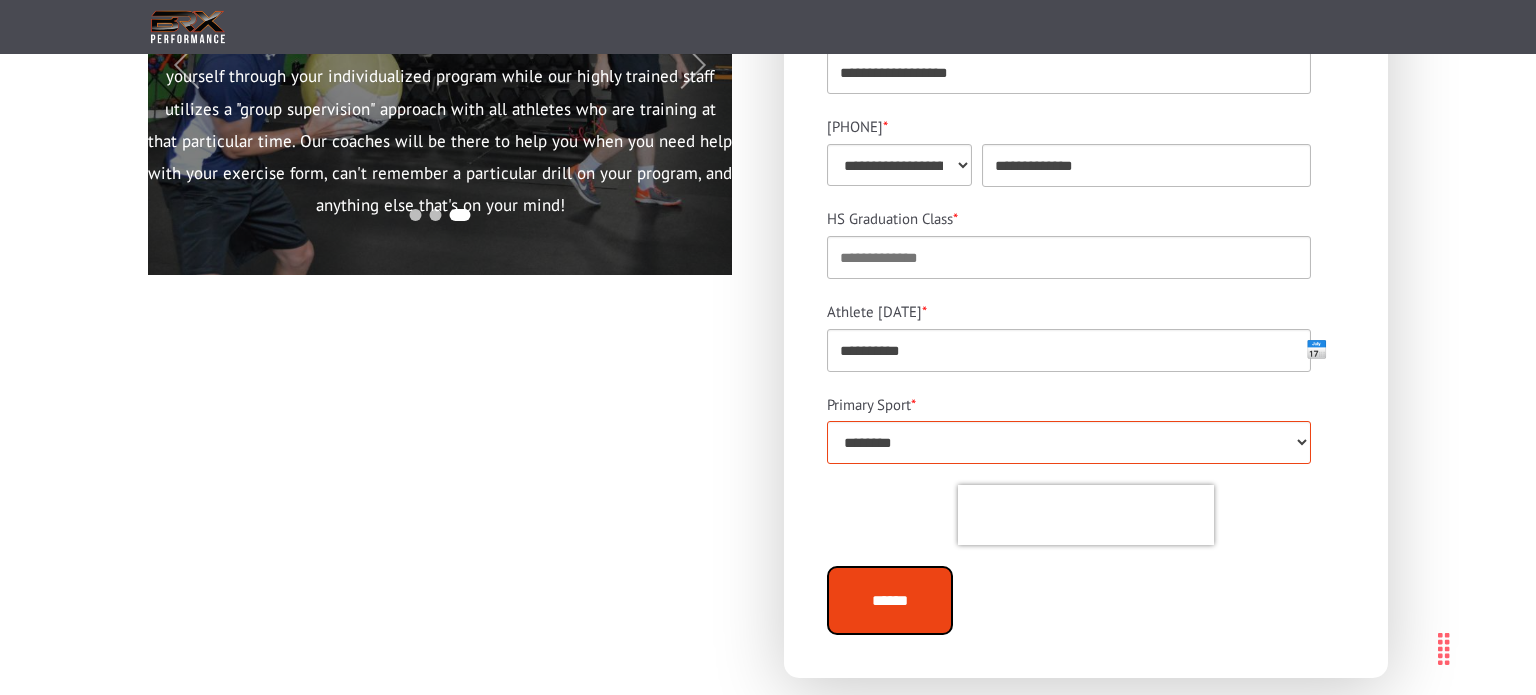 click on "**********" at bounding box center [1069, 442] 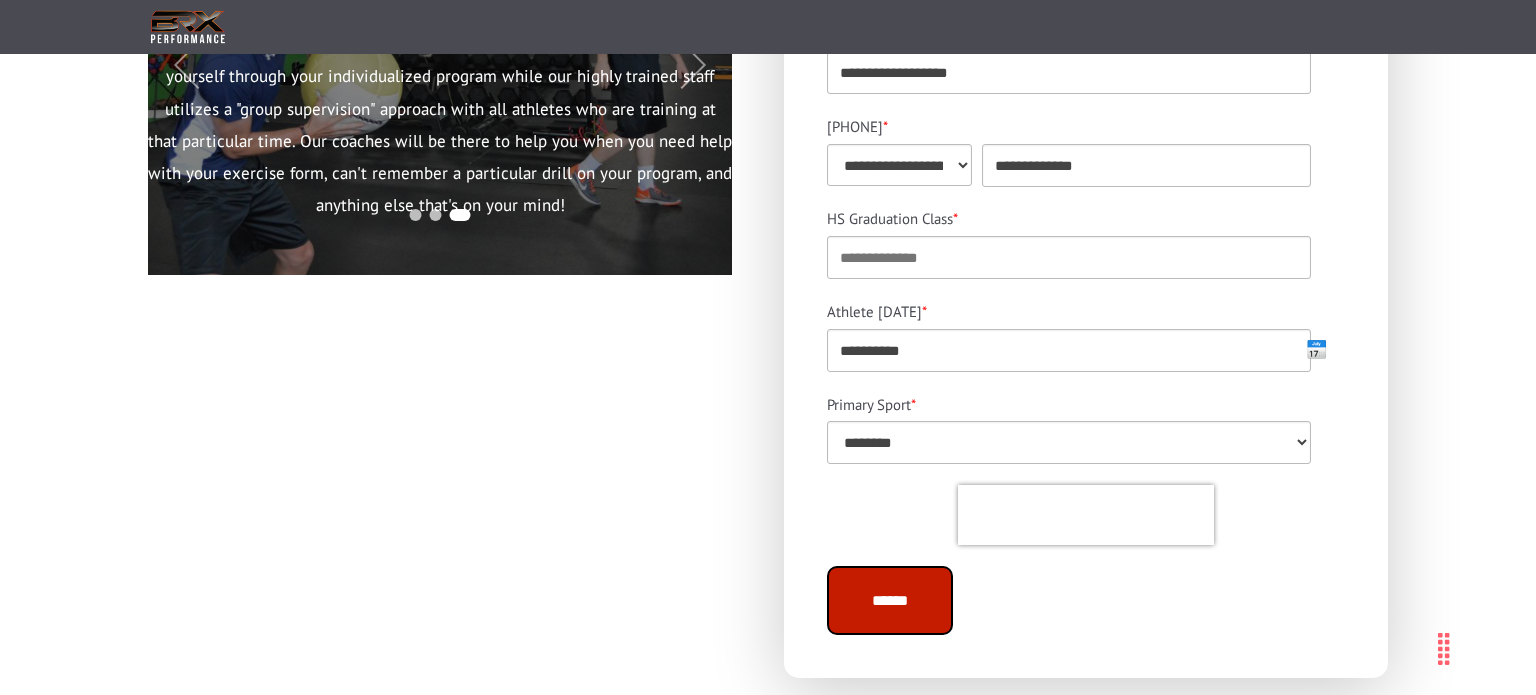 click on "******" at bounding box center (890, 600) 